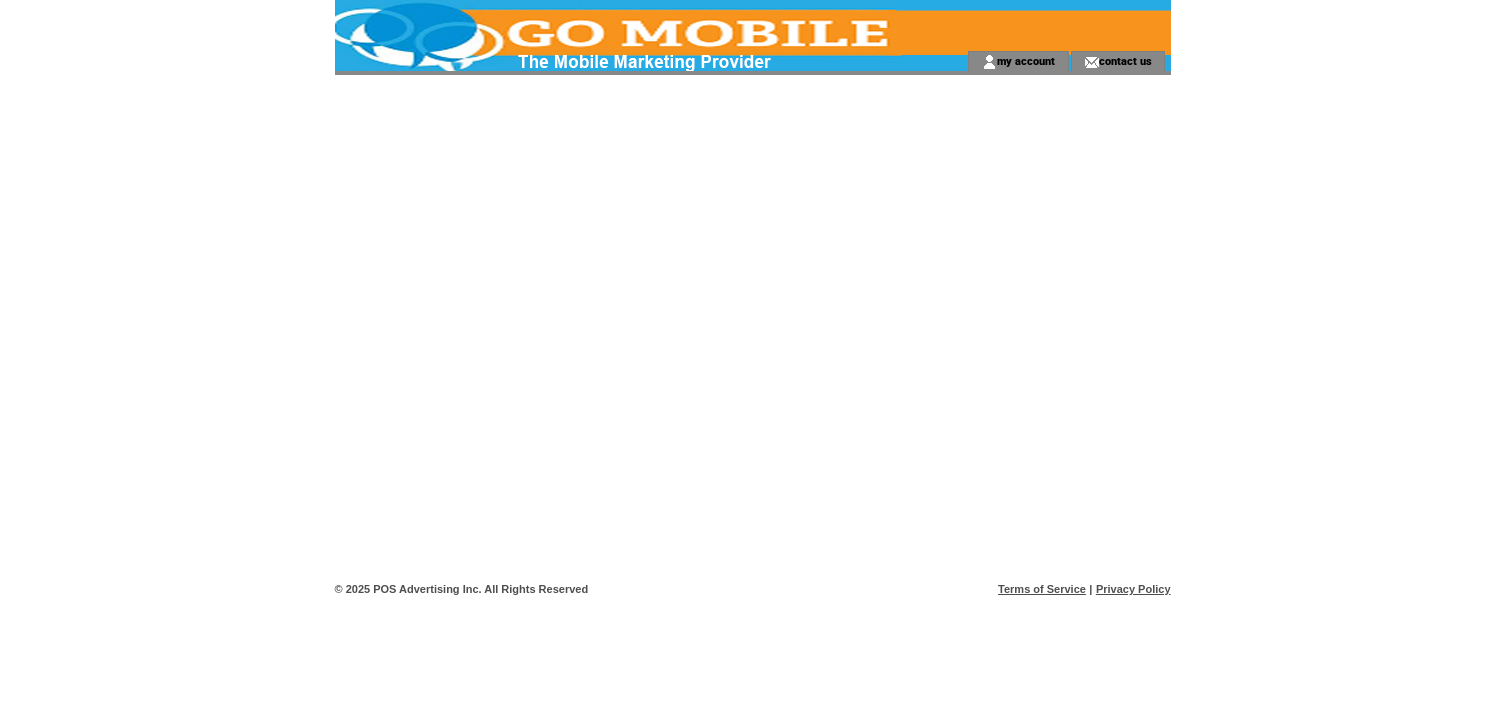 scroll, scrollTop: 0, scrollLeft: 0, axis: both 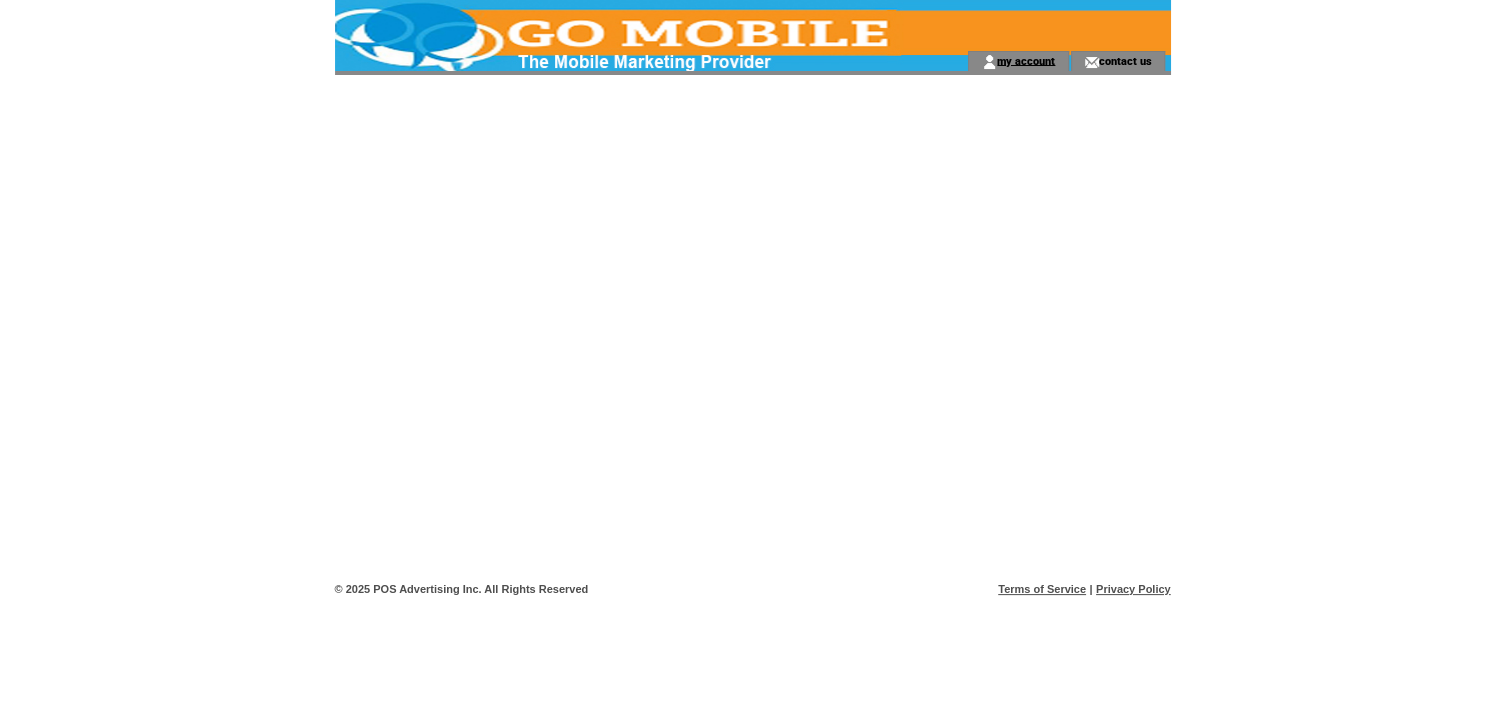click on "my account" at bounding box center [1026, 60] 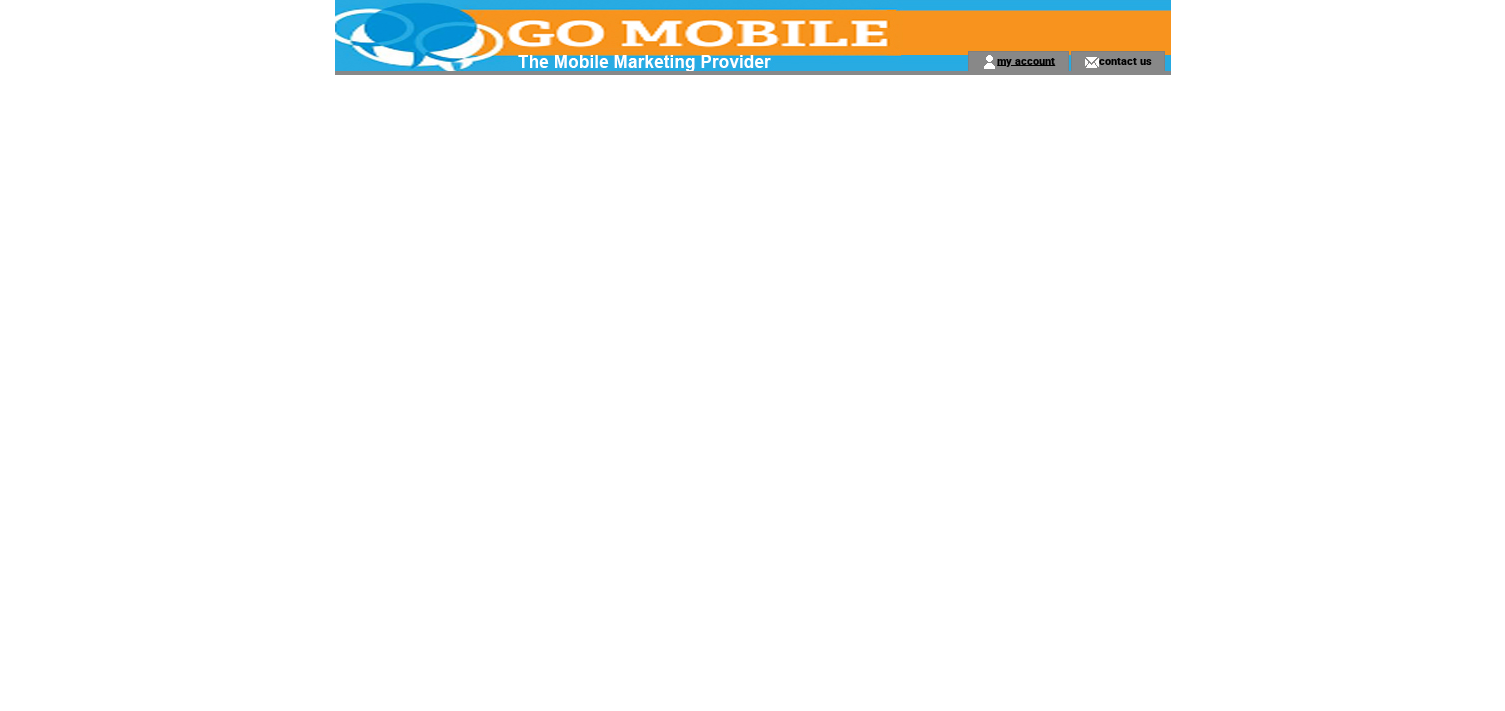 scroll, scrollTop: 0, scrollLeft: 0, axis: both 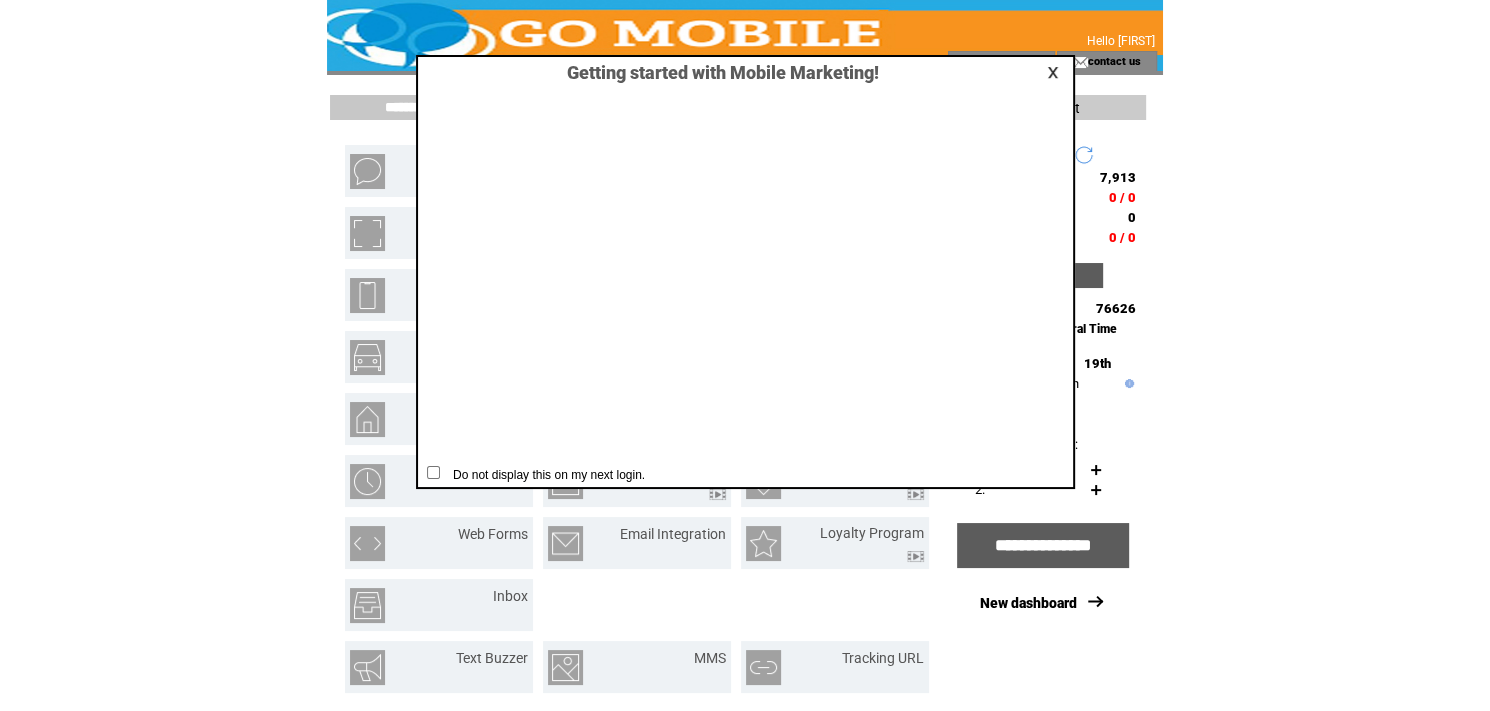 click at bounding box center (1056, 72) 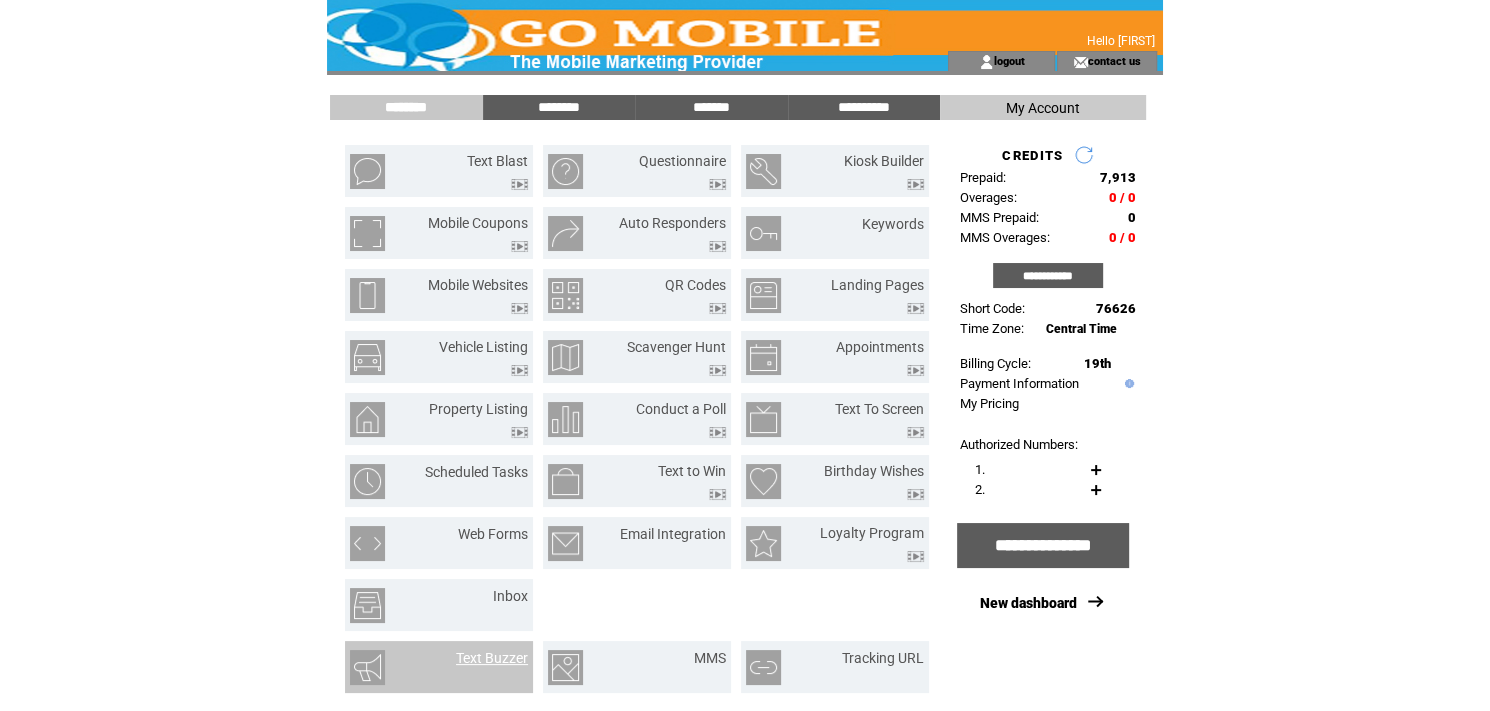 click on "Text Buzzer" at bounding box center (492, 658) 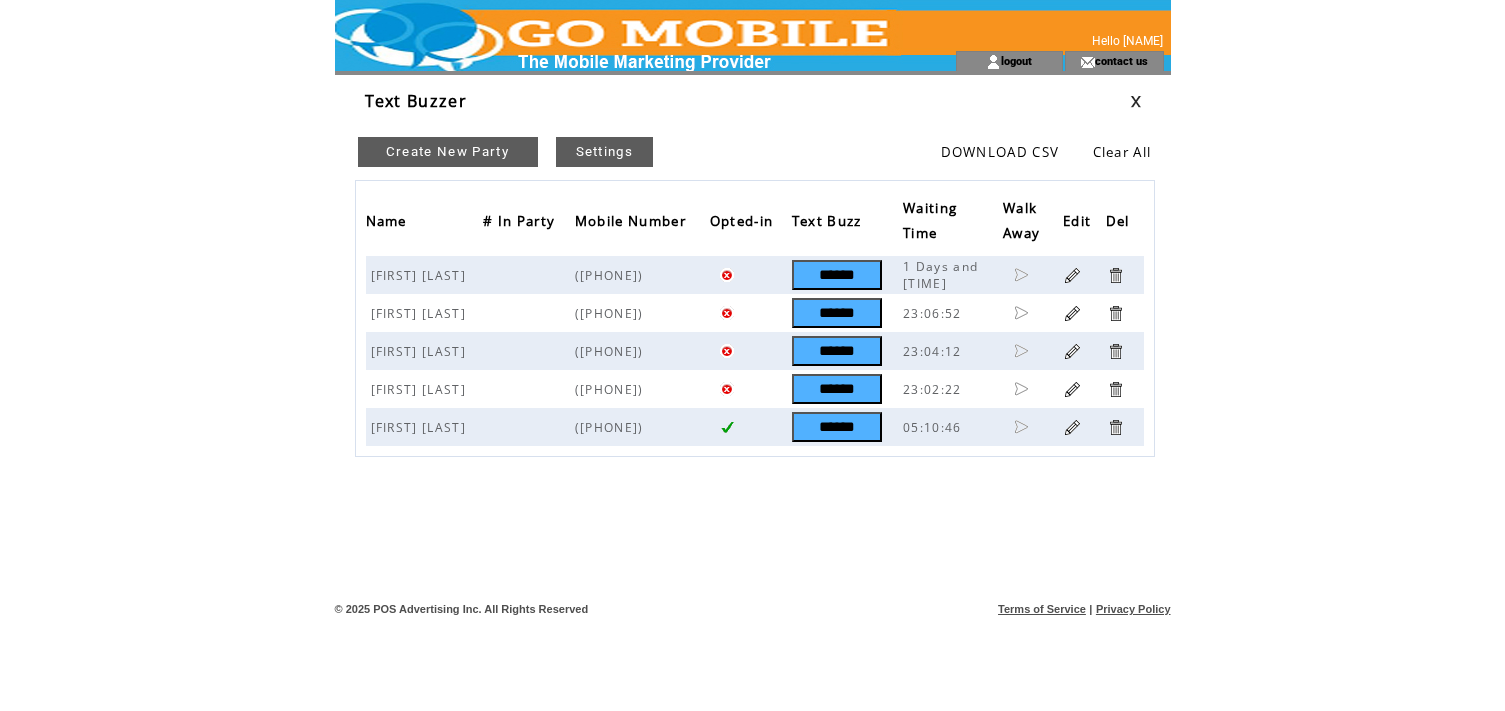 scroll, scrollTop: 0, scrollLeft: 0, axis: both 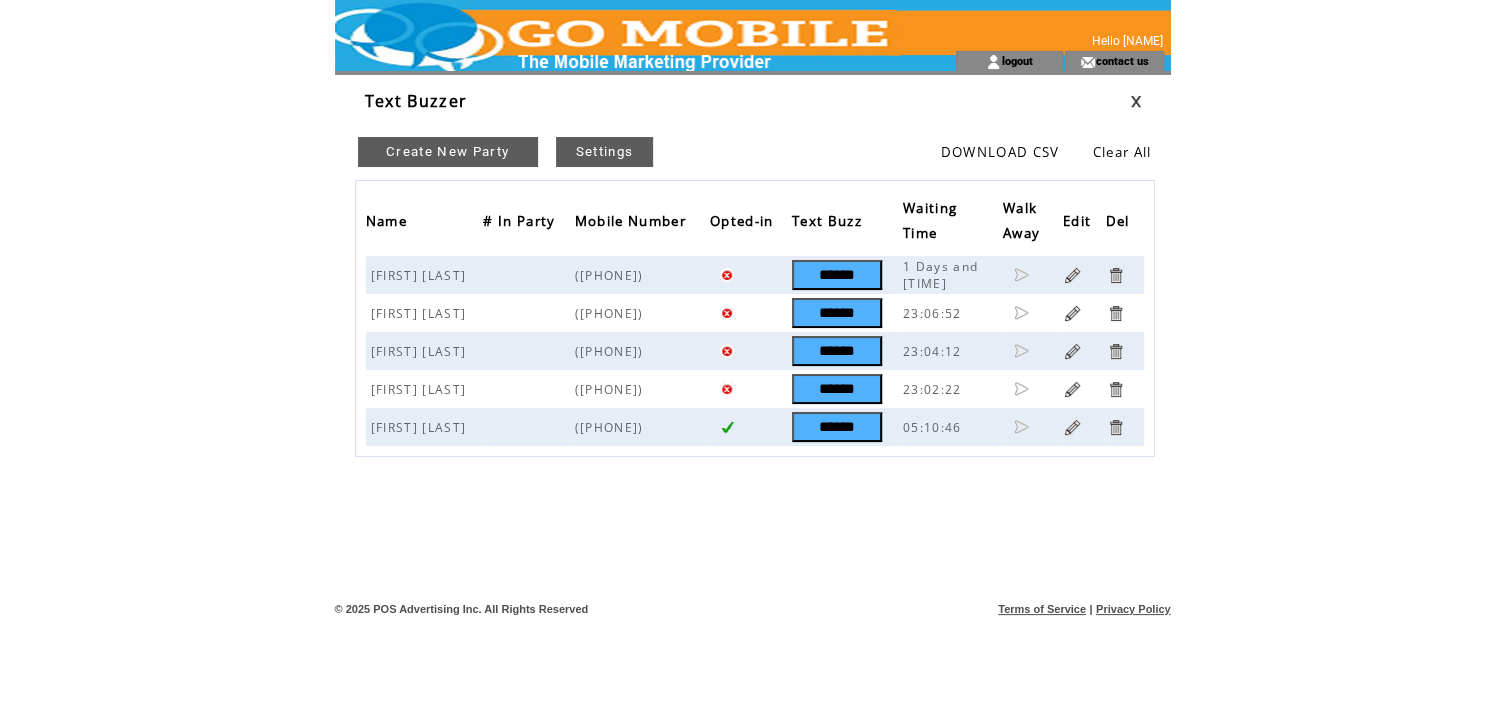 click on "Create New Party" at bounding box center (448, 152) 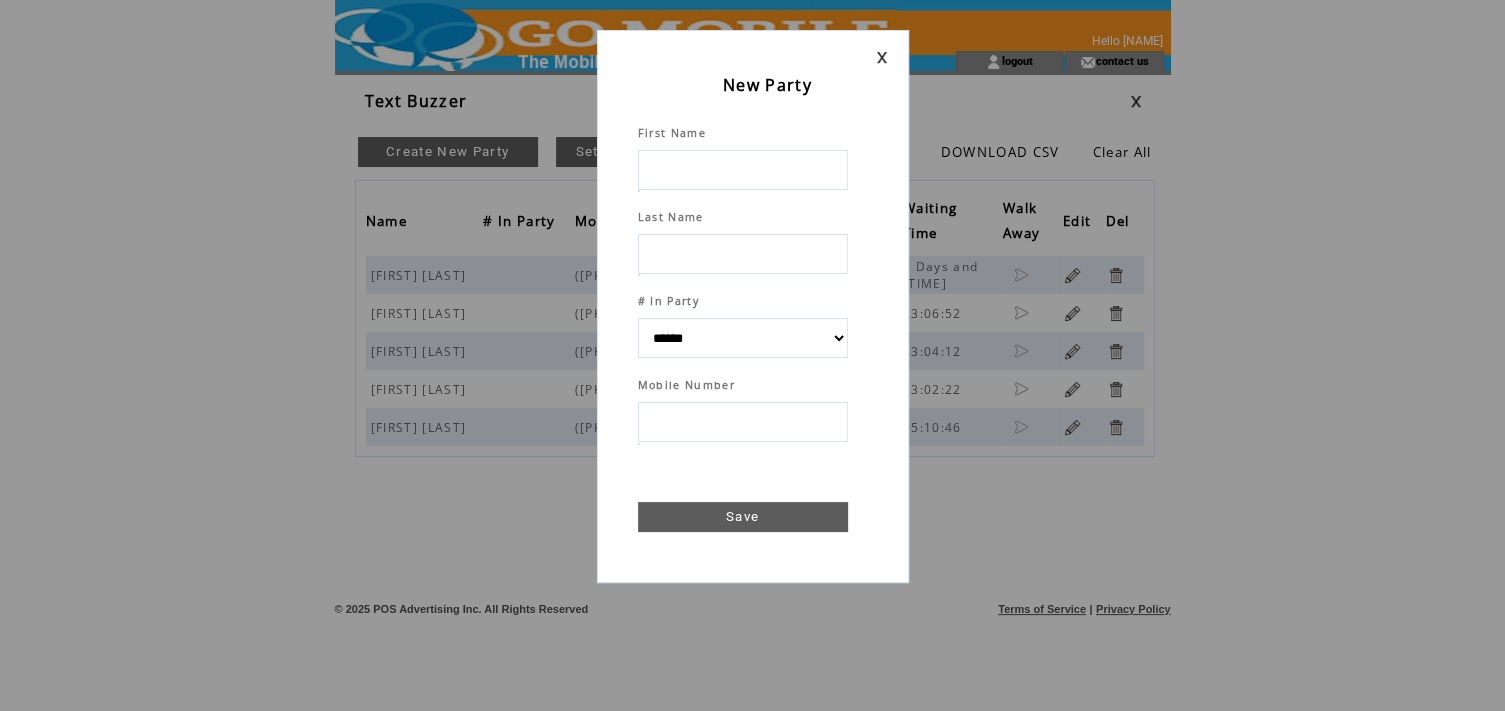 click at bounding box center [743, 170] 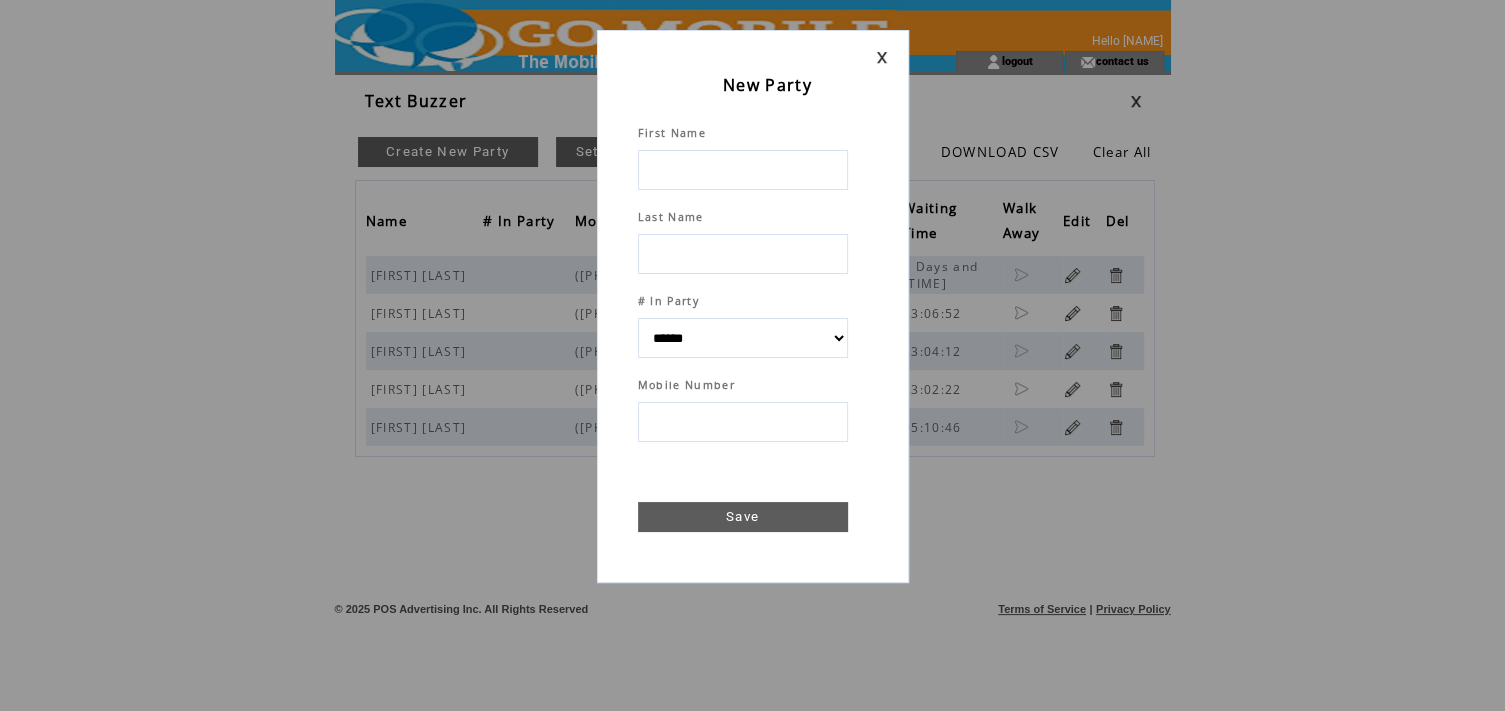 type on "*" 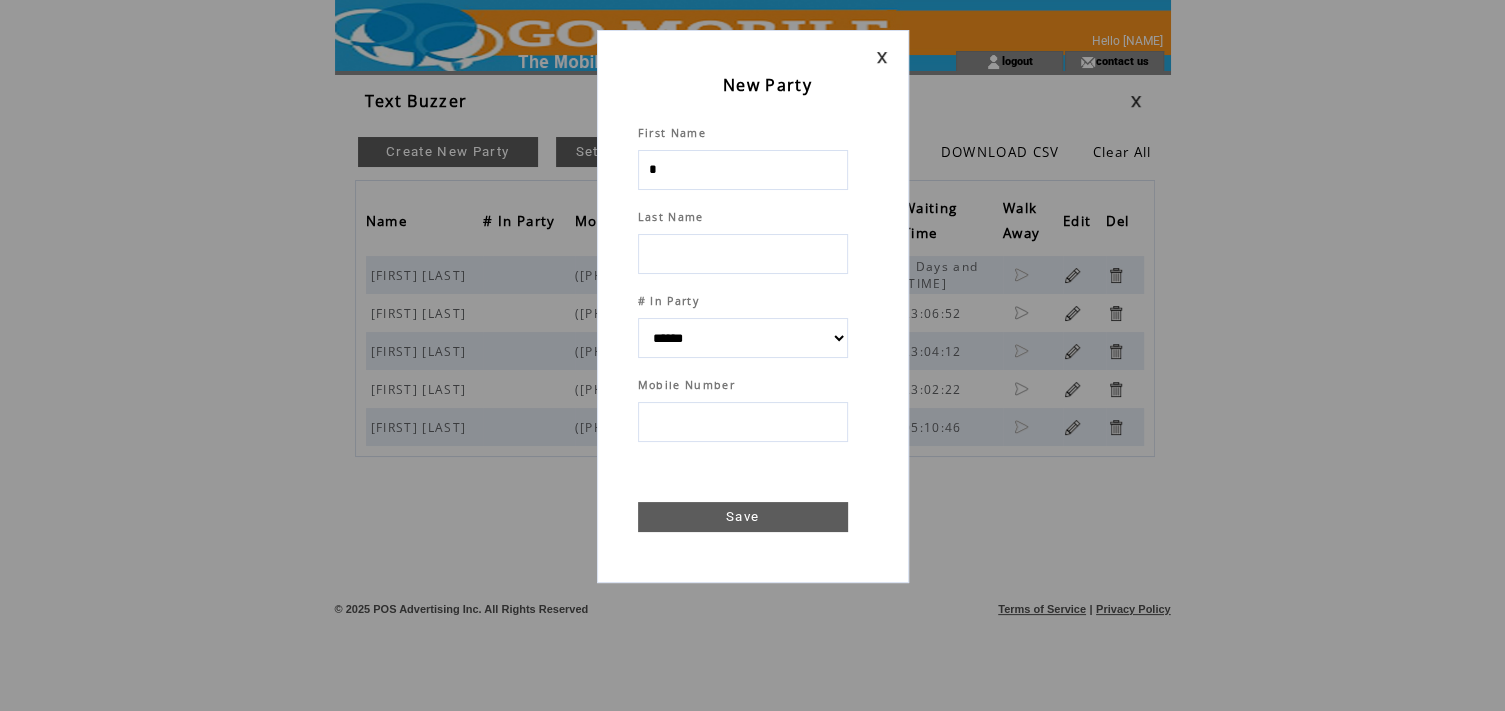 select 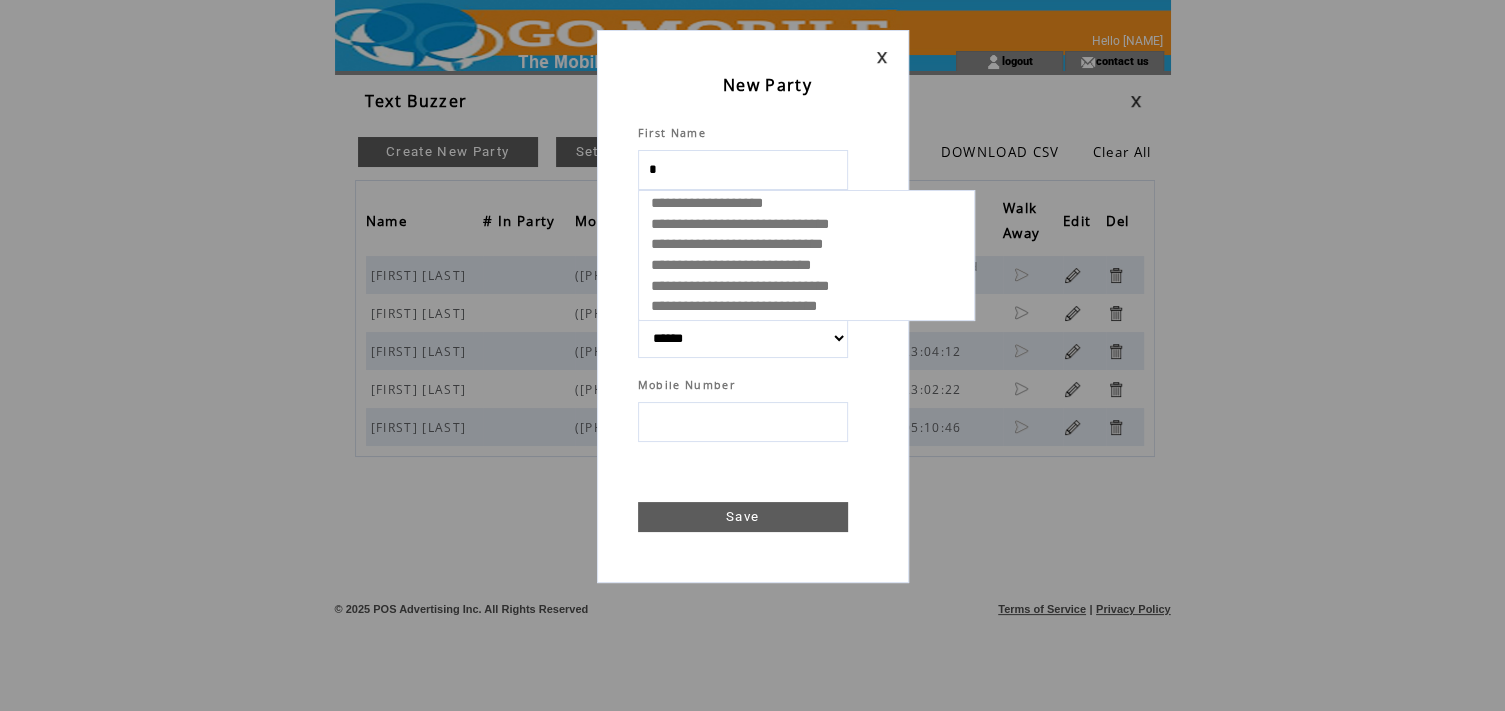 type on "**" 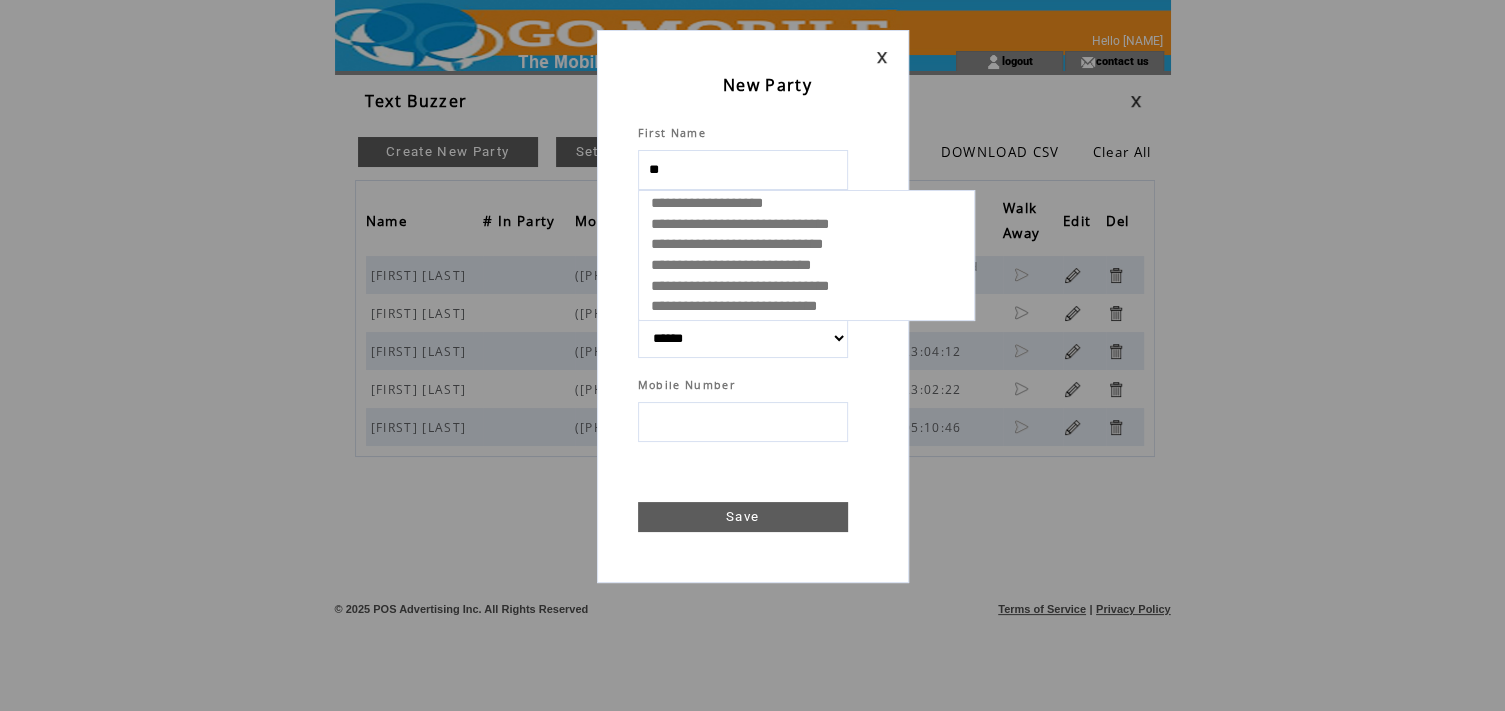 select 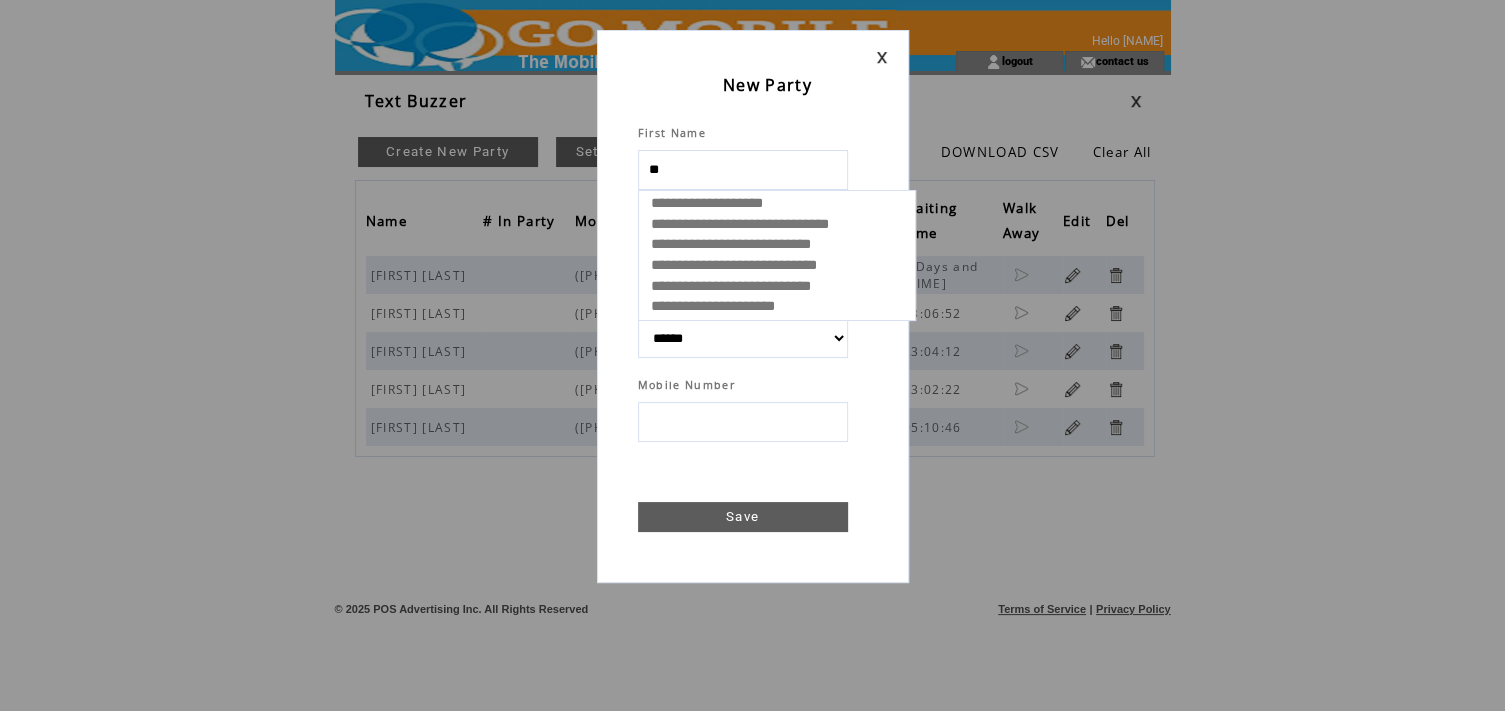 type on "***" 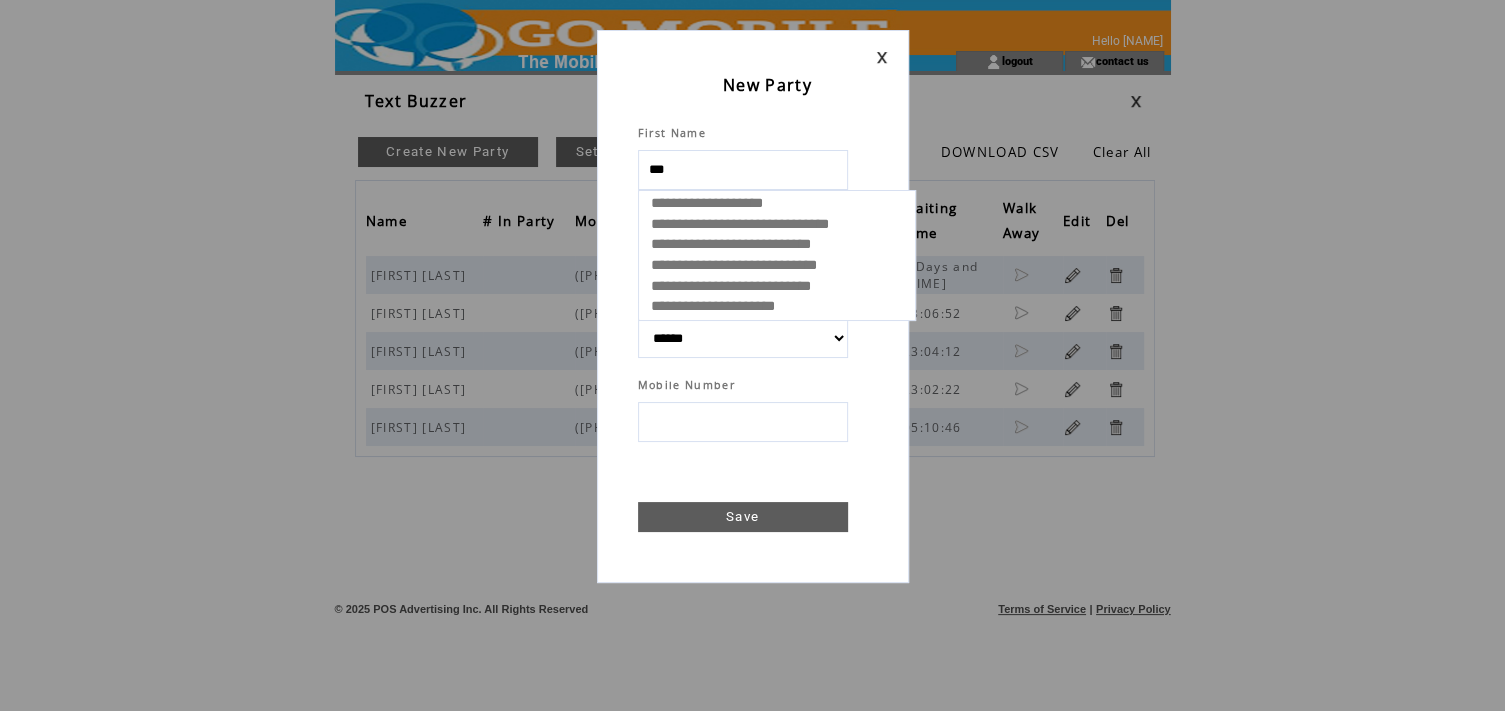 select 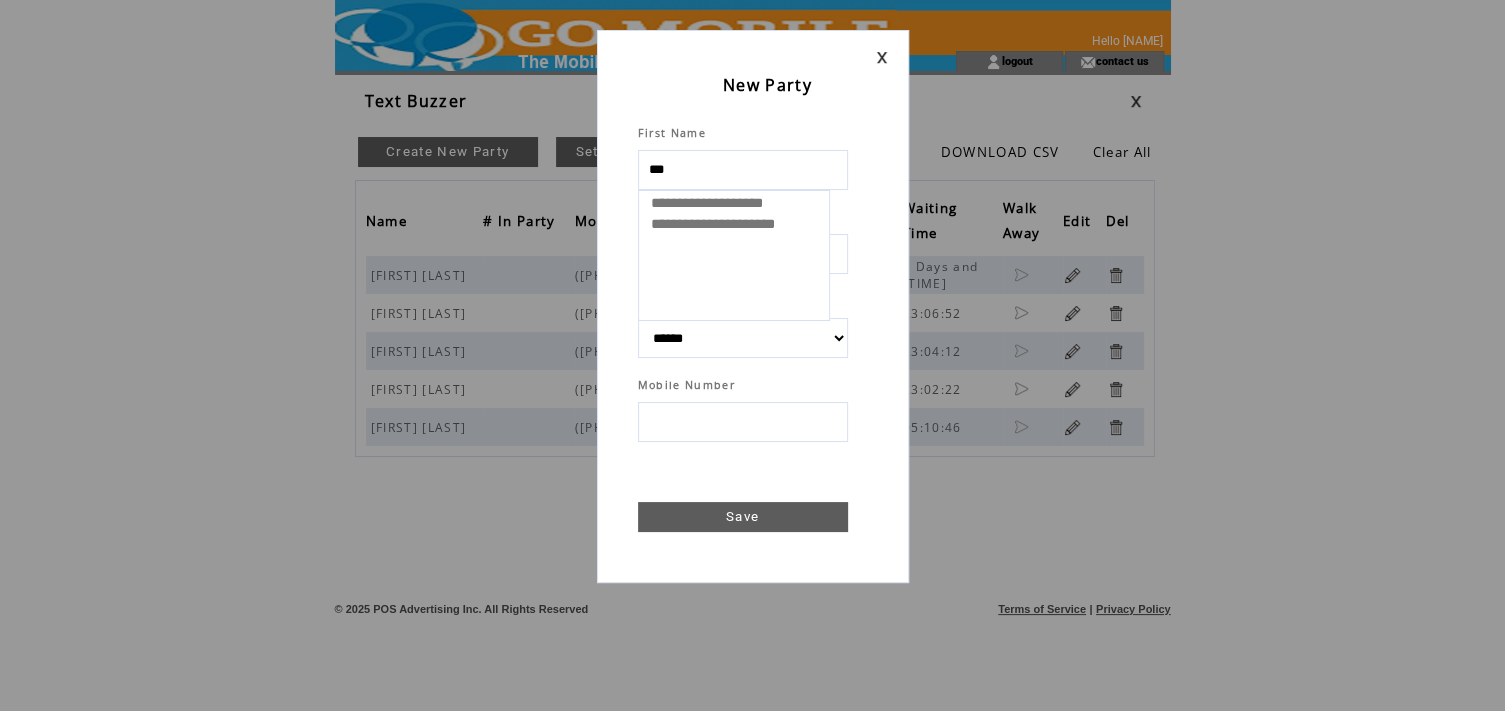 type on "****" 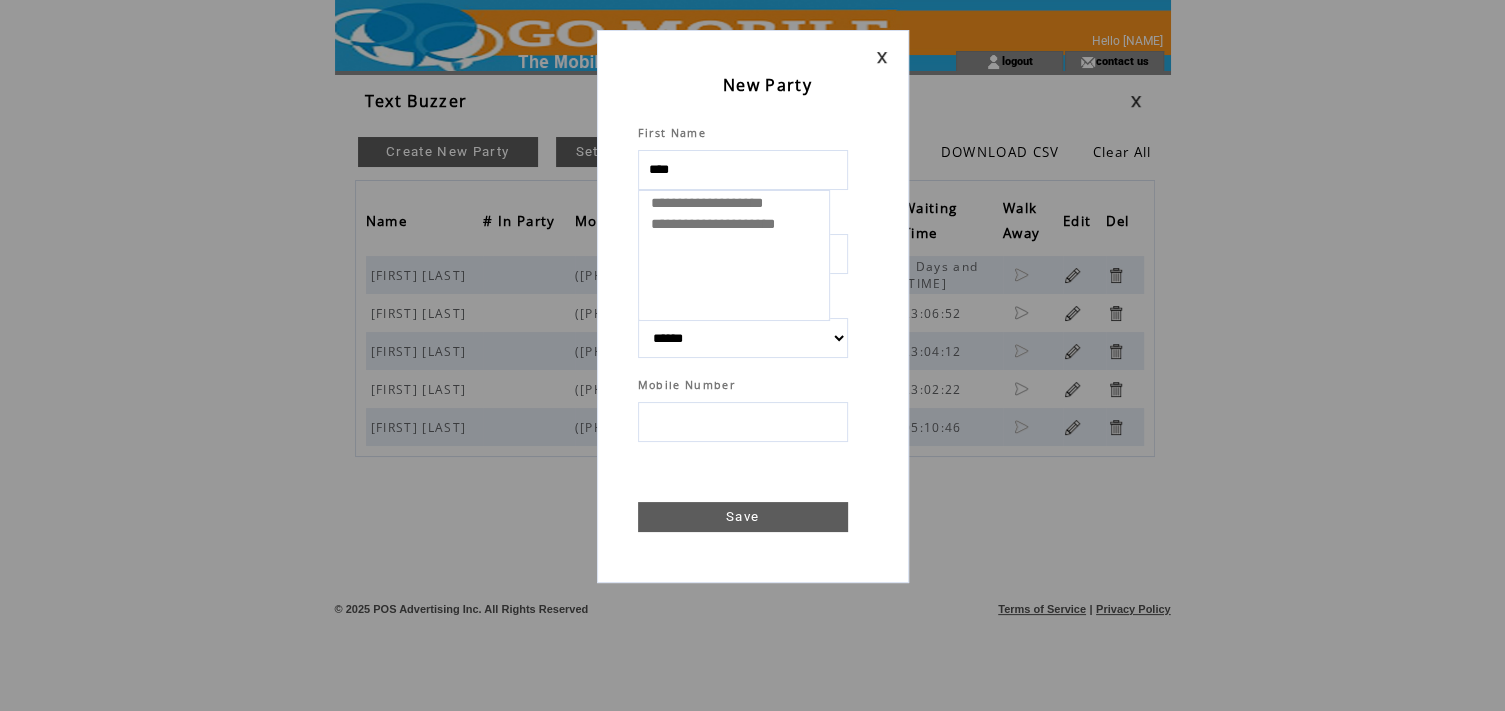 select 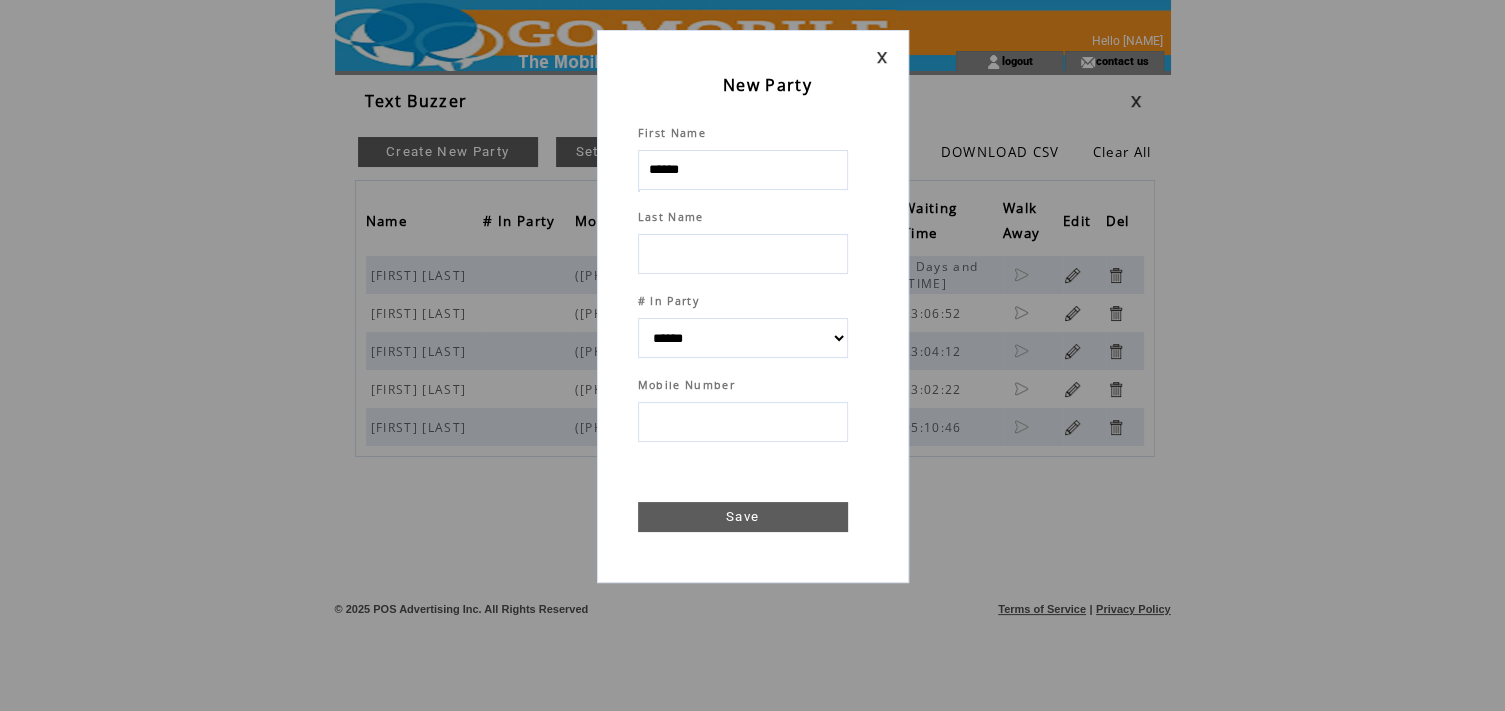 type on "******" 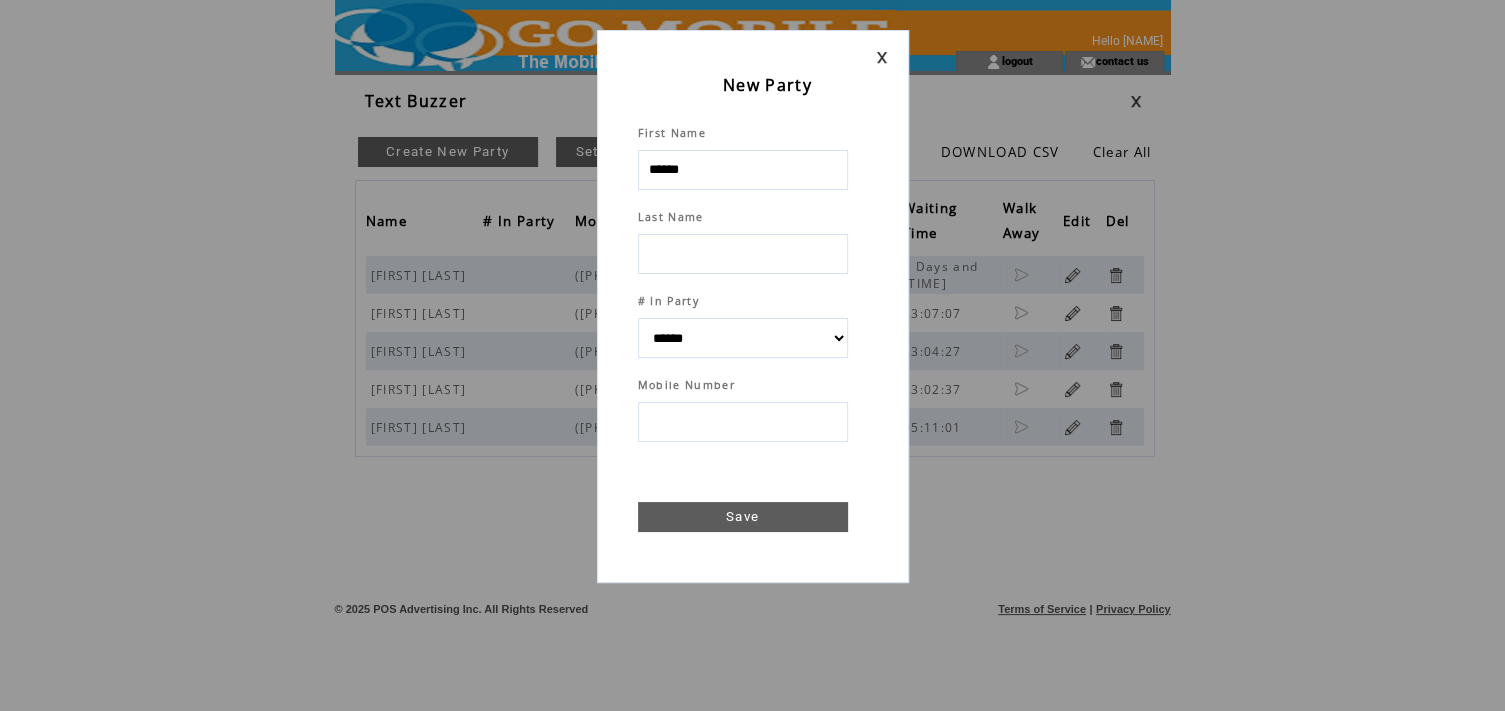 type on "*" 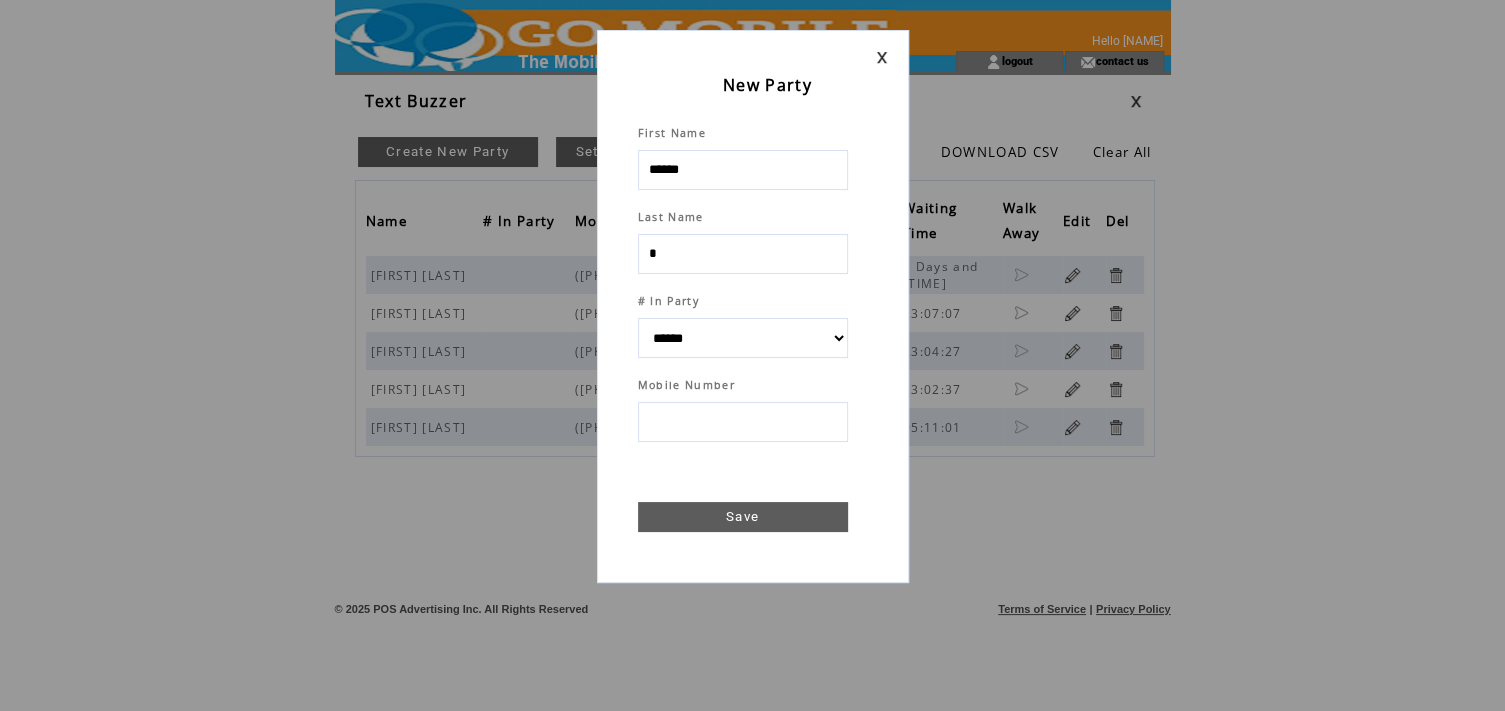 select 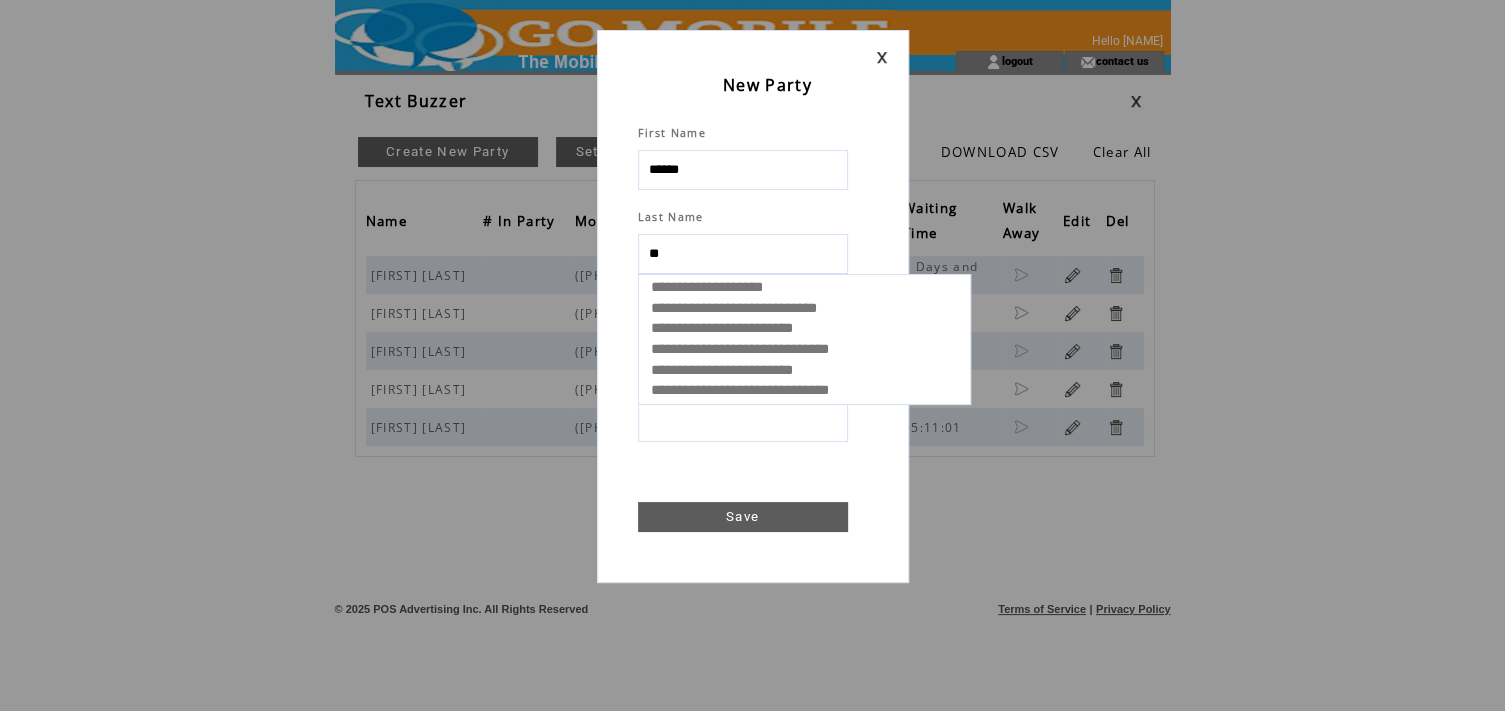 type on "***" 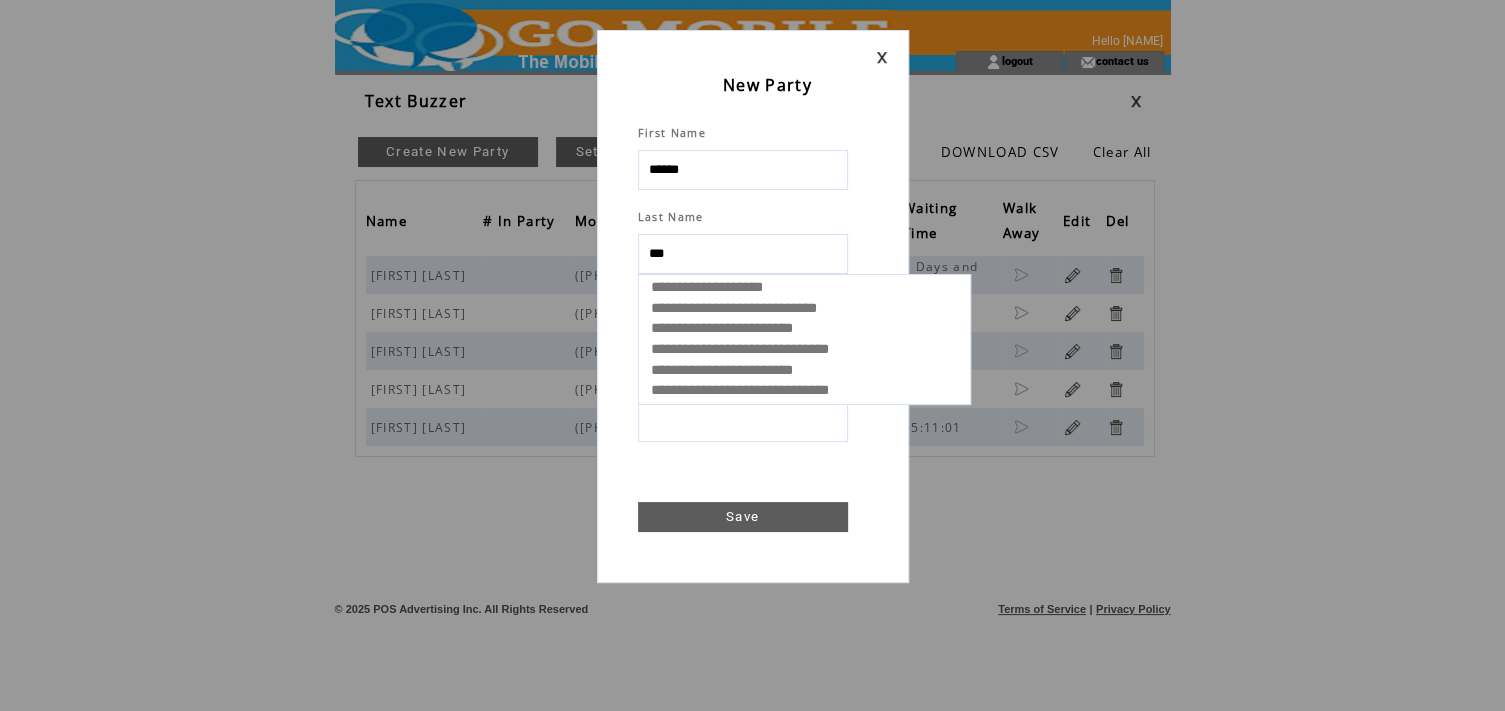 select 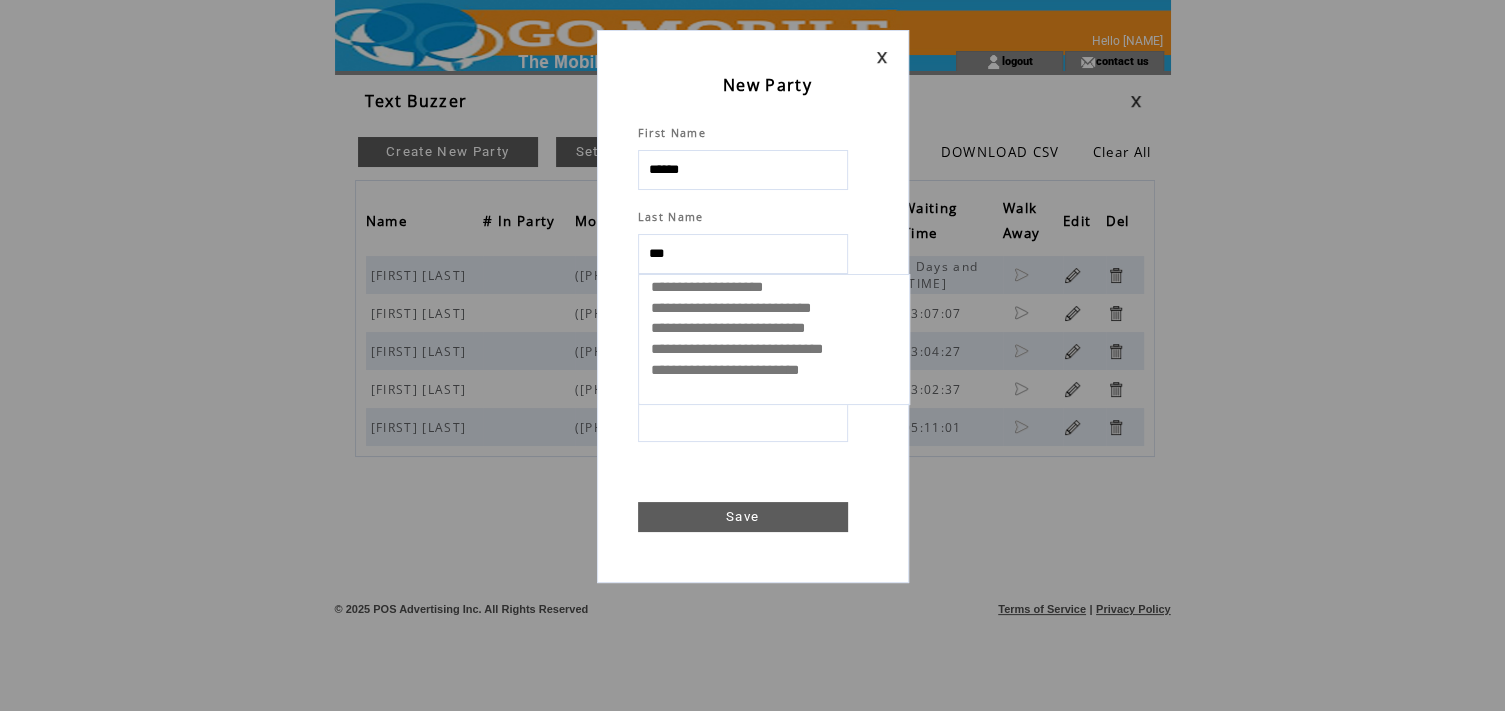 type on "****" 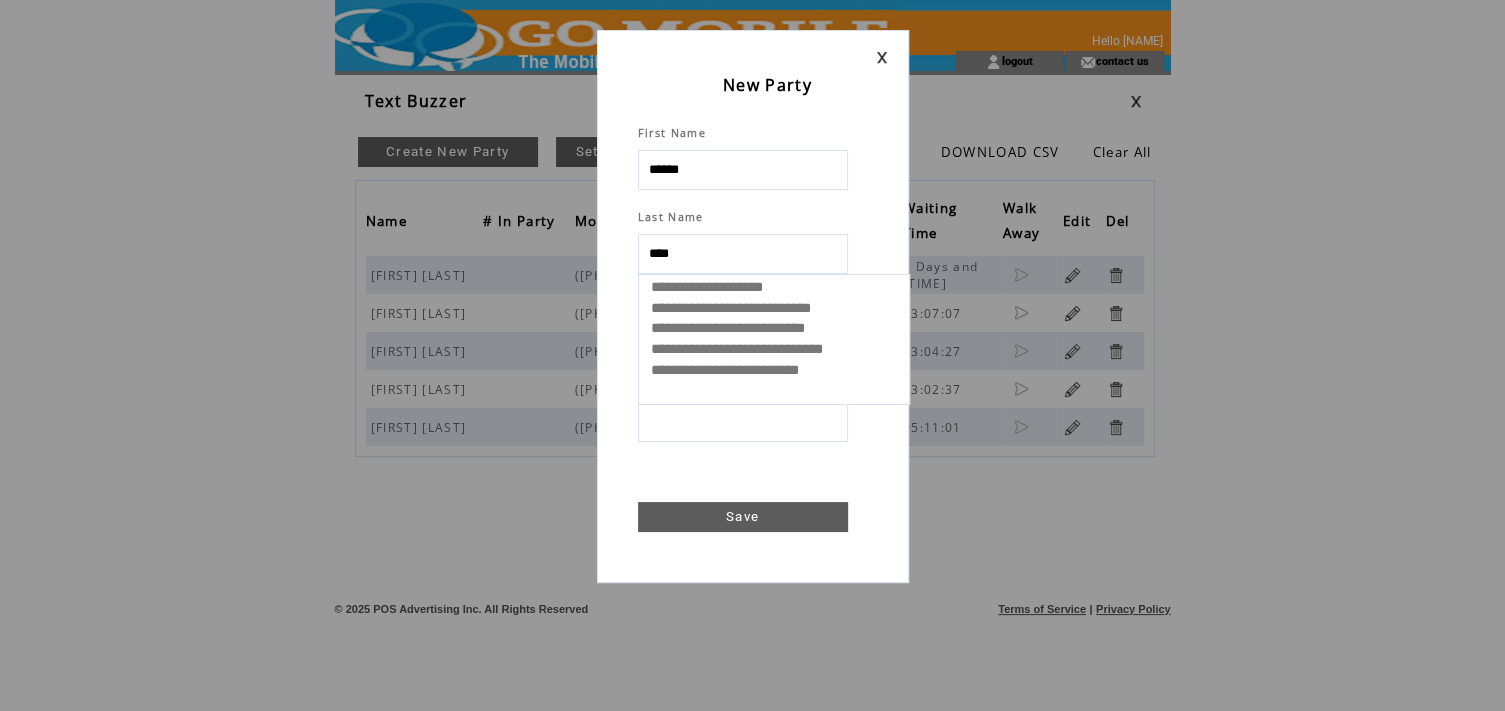 select 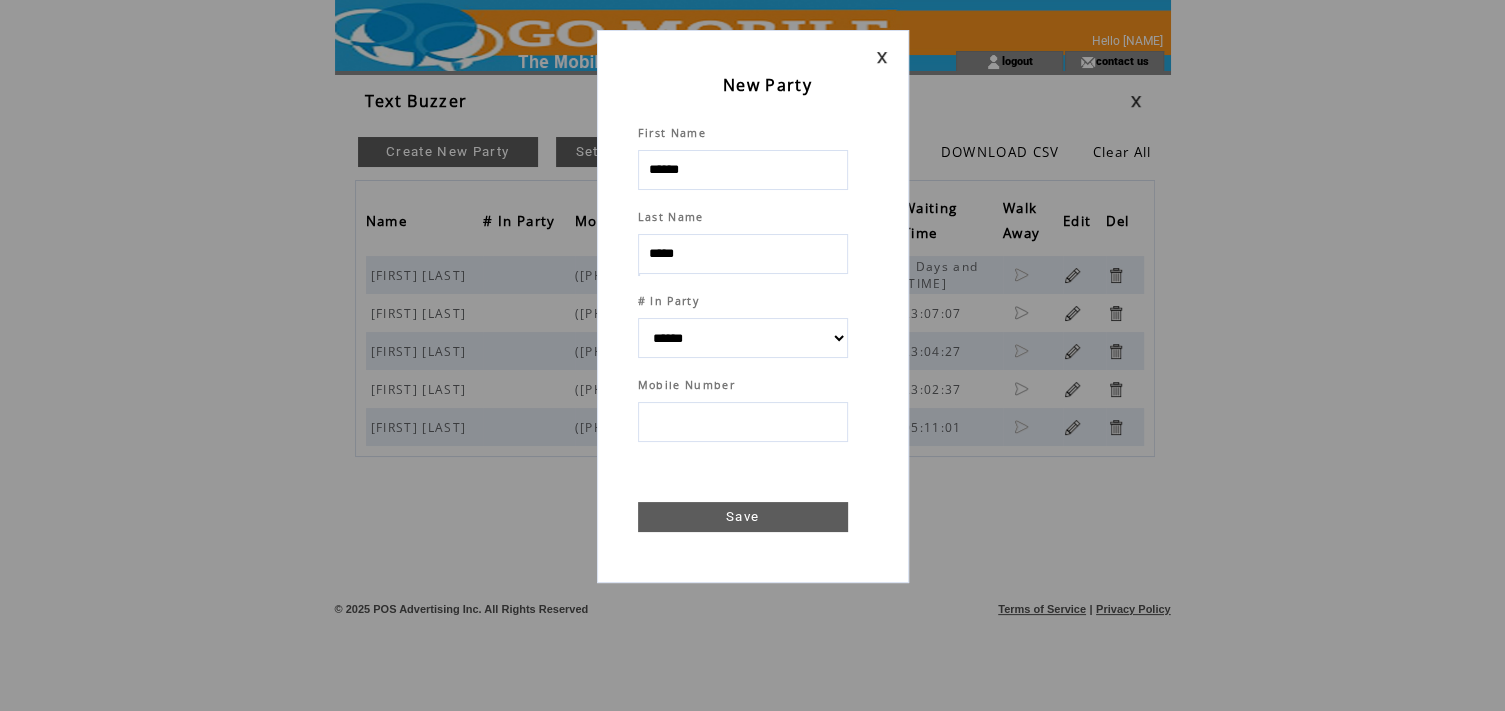 type on "*****" 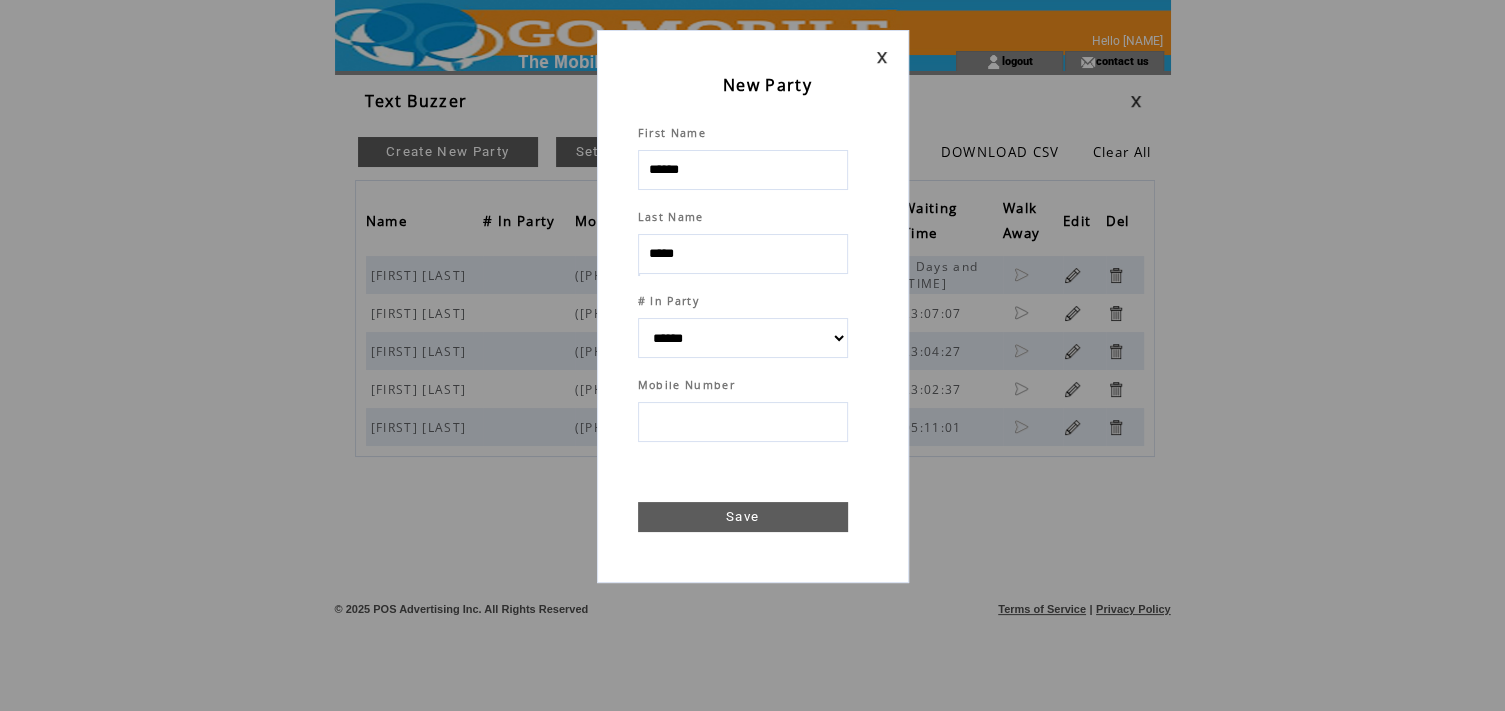 click at bounding box center [743, 422] 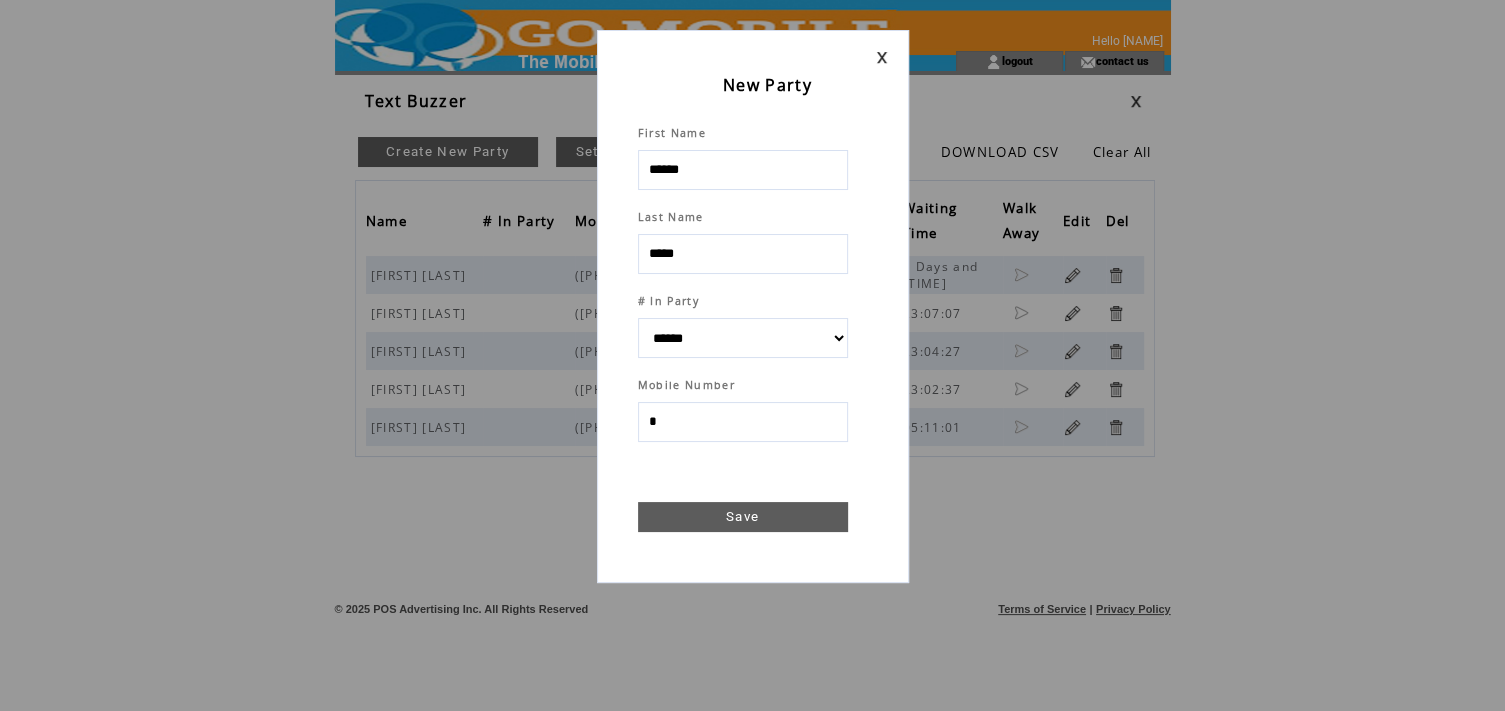 type on "**" 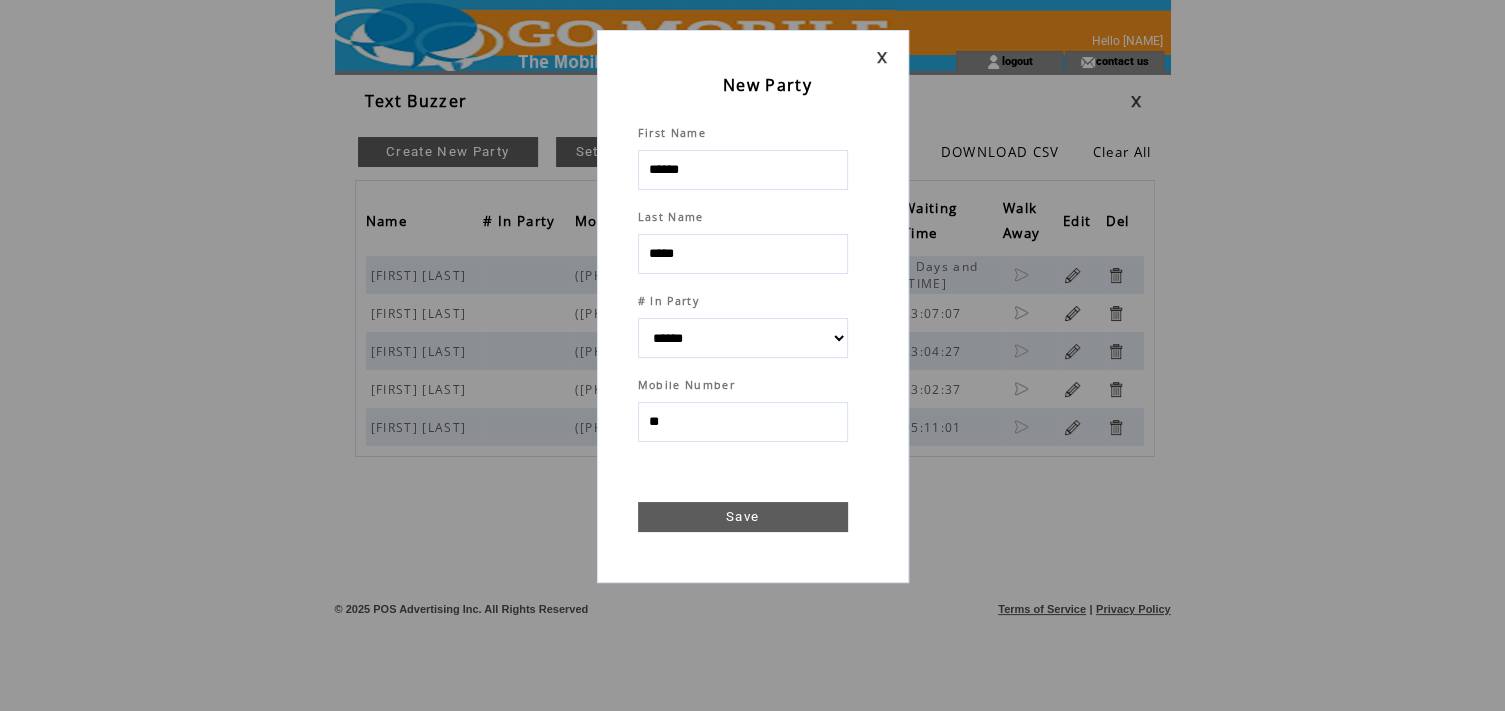 select 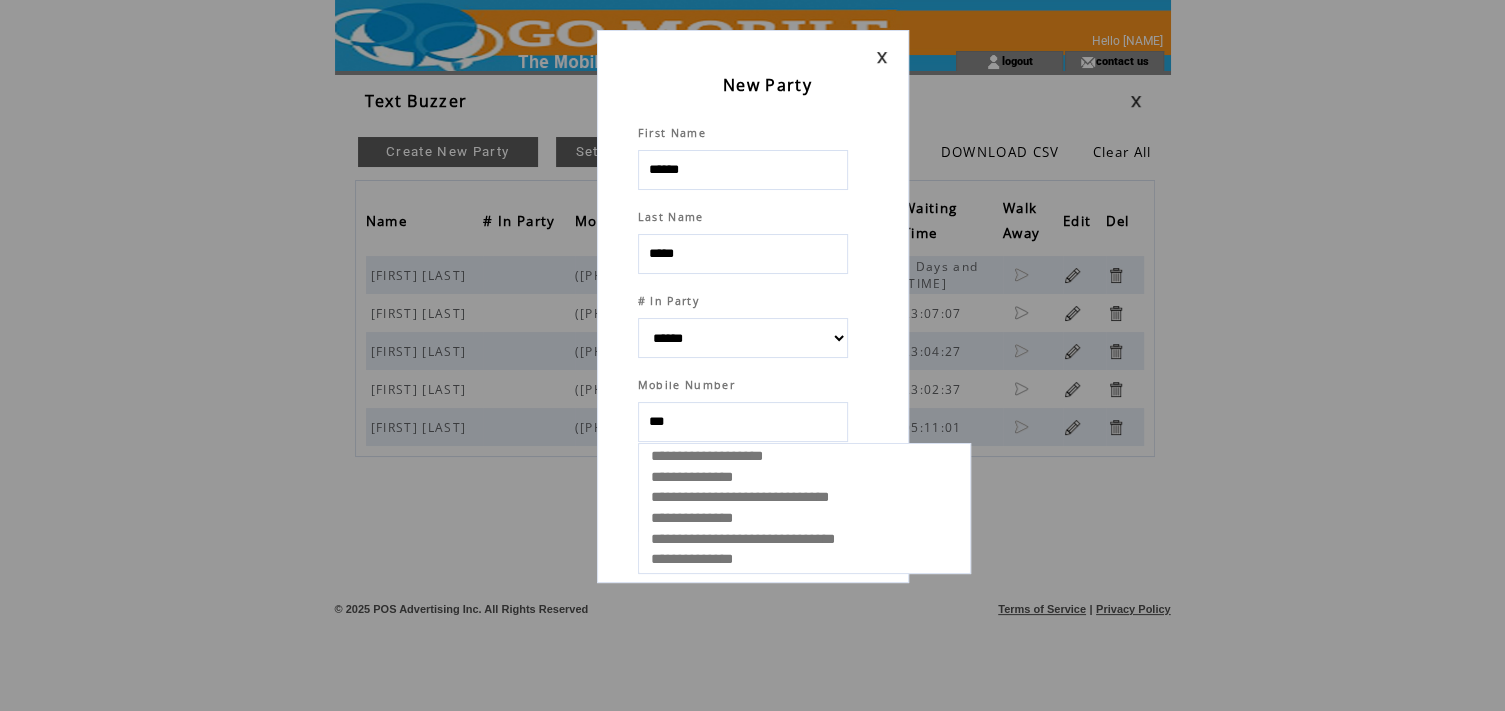 type on "****" 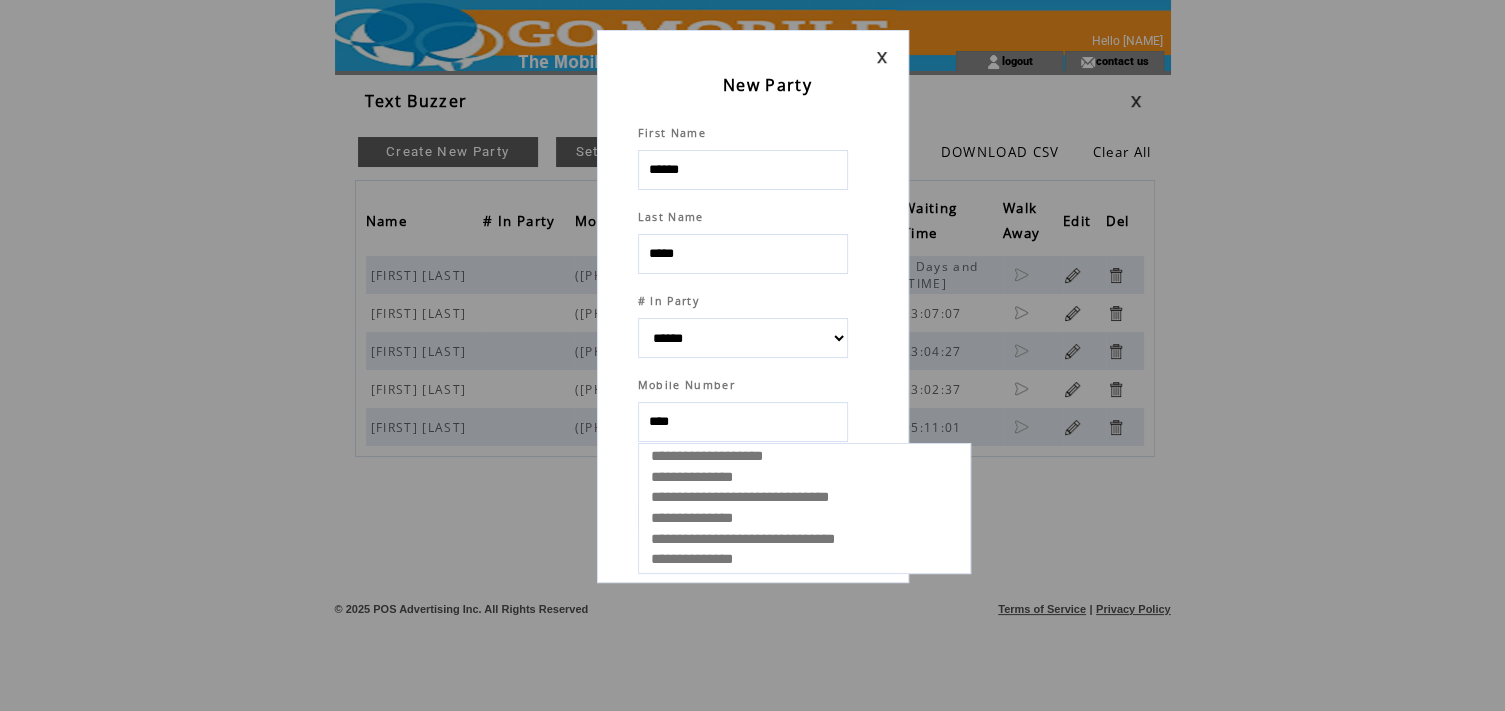select 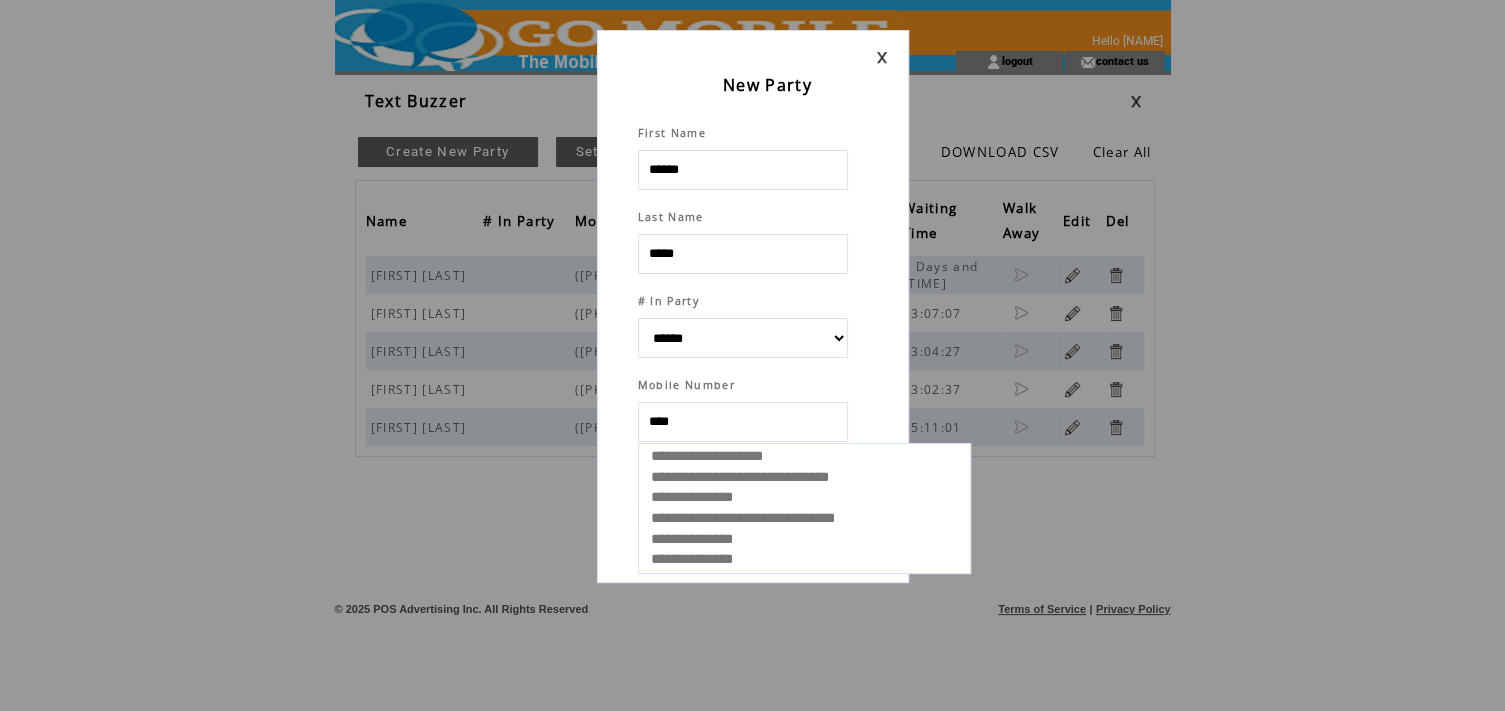 type on "*****" 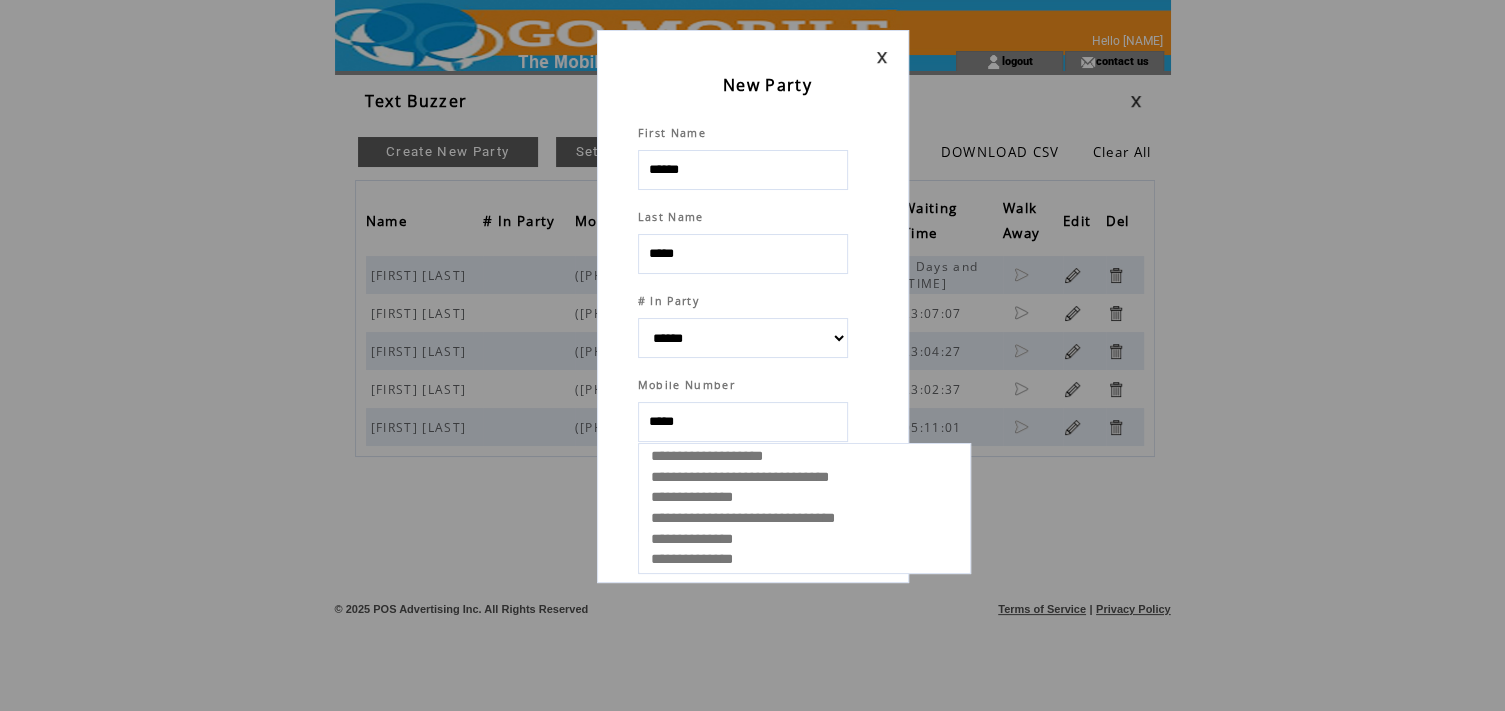 select 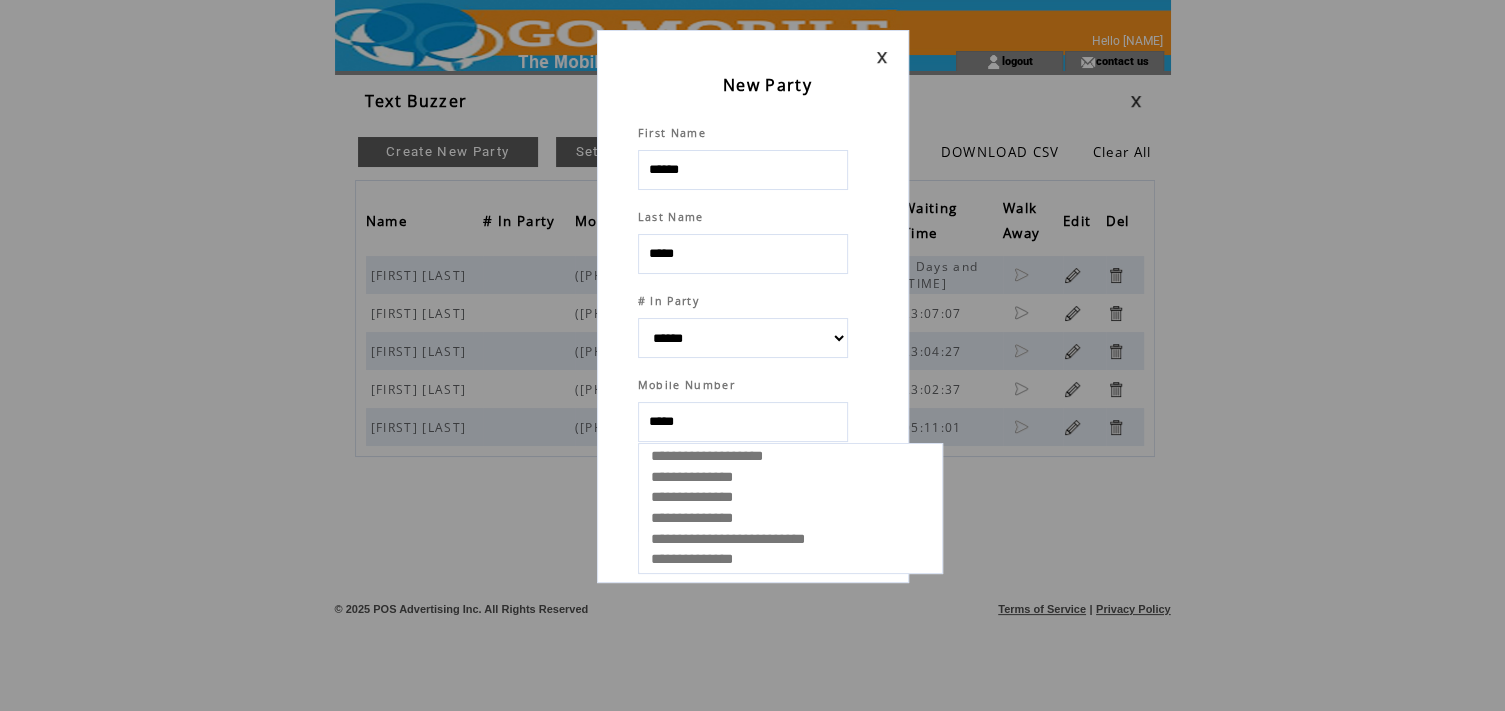 type on "******" 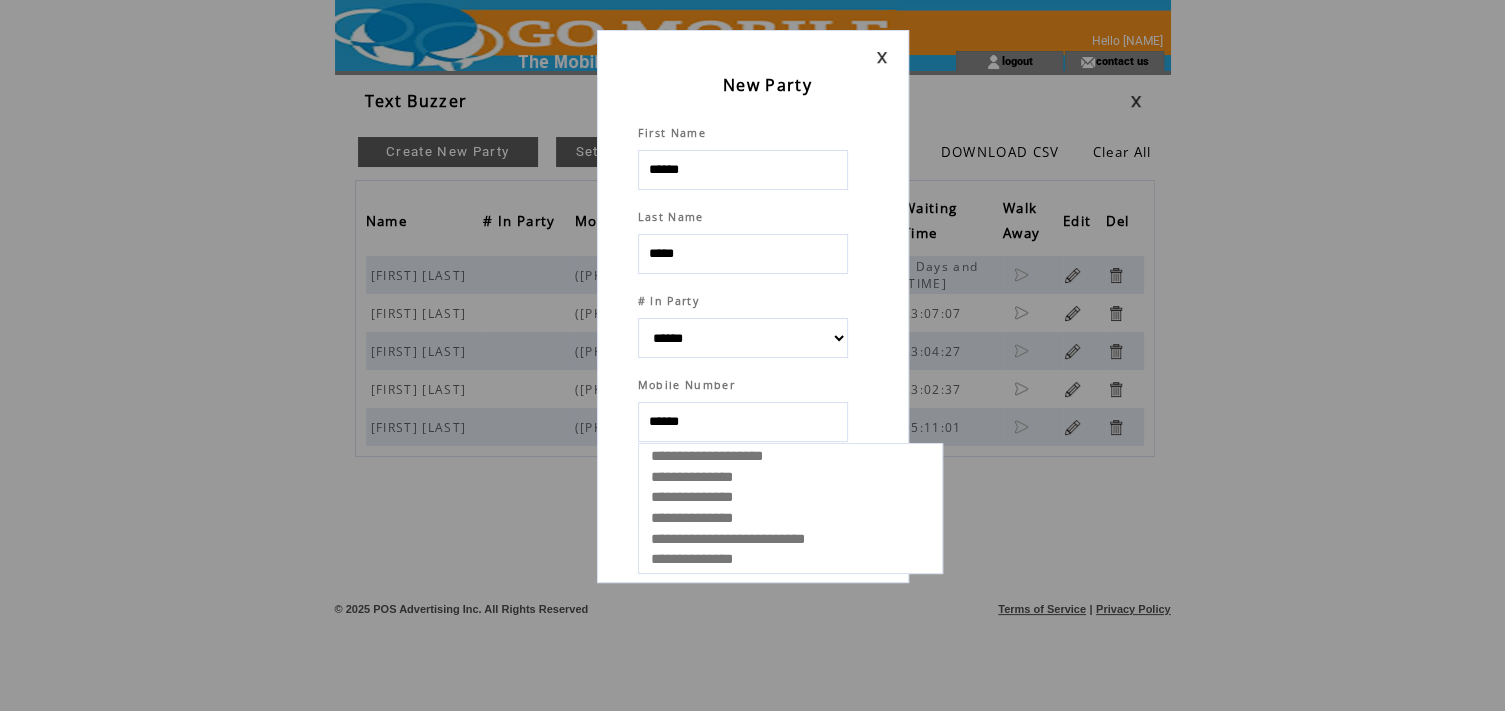 select 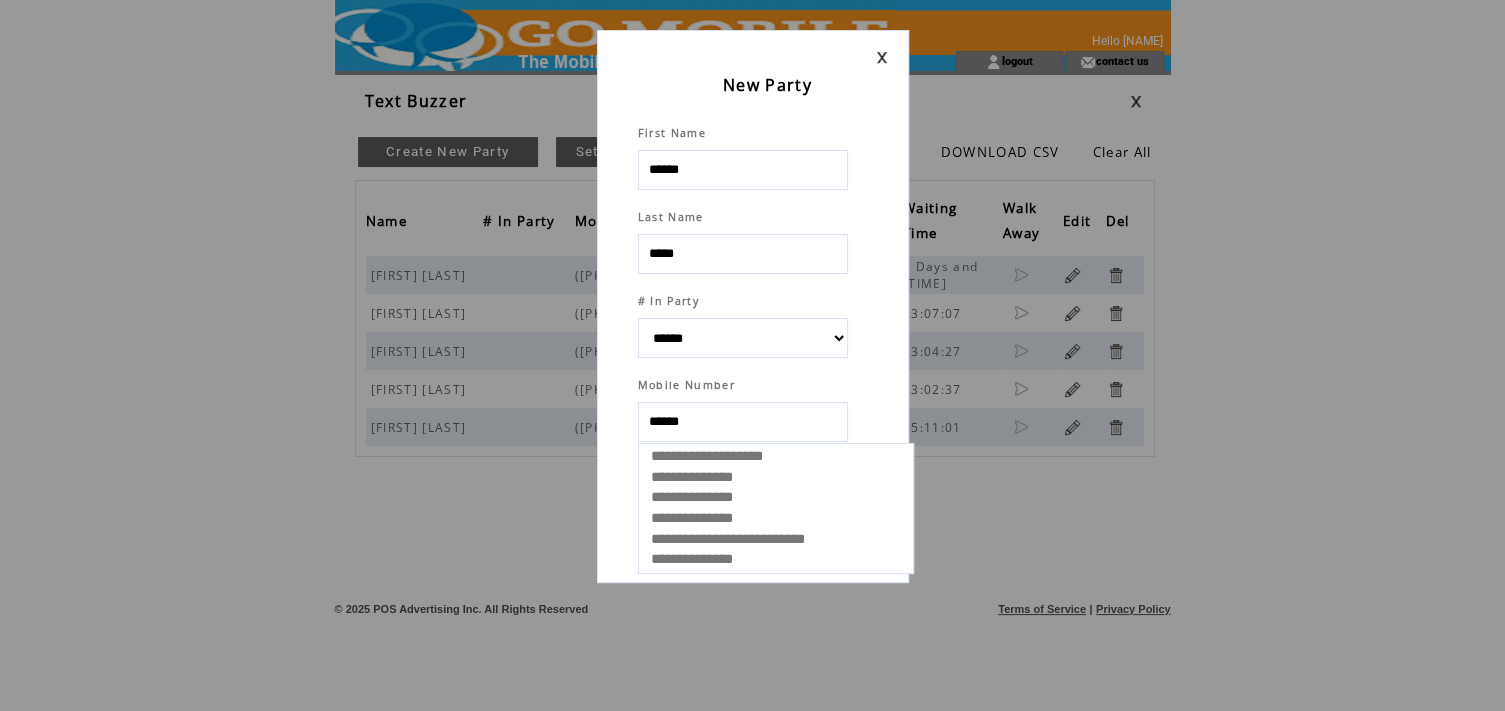 select 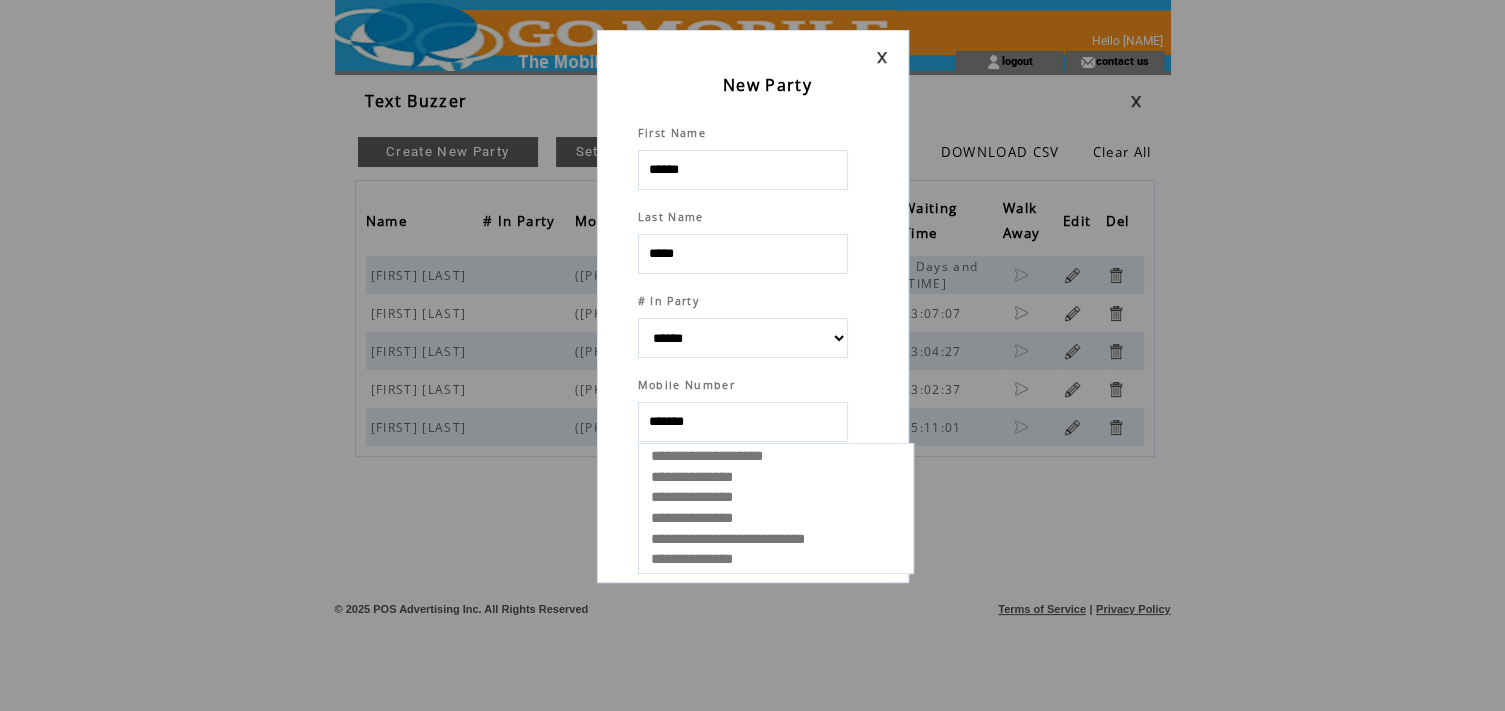 select 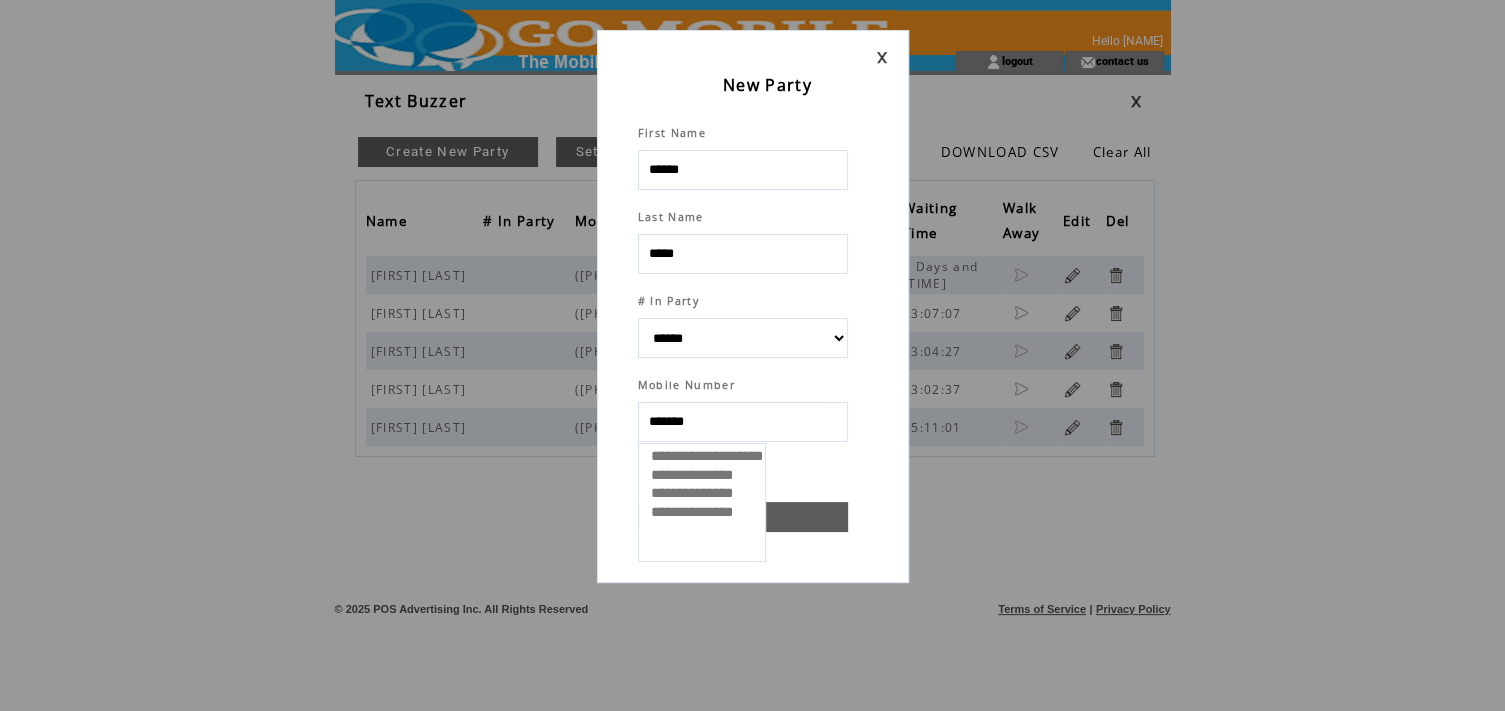 type on "********" 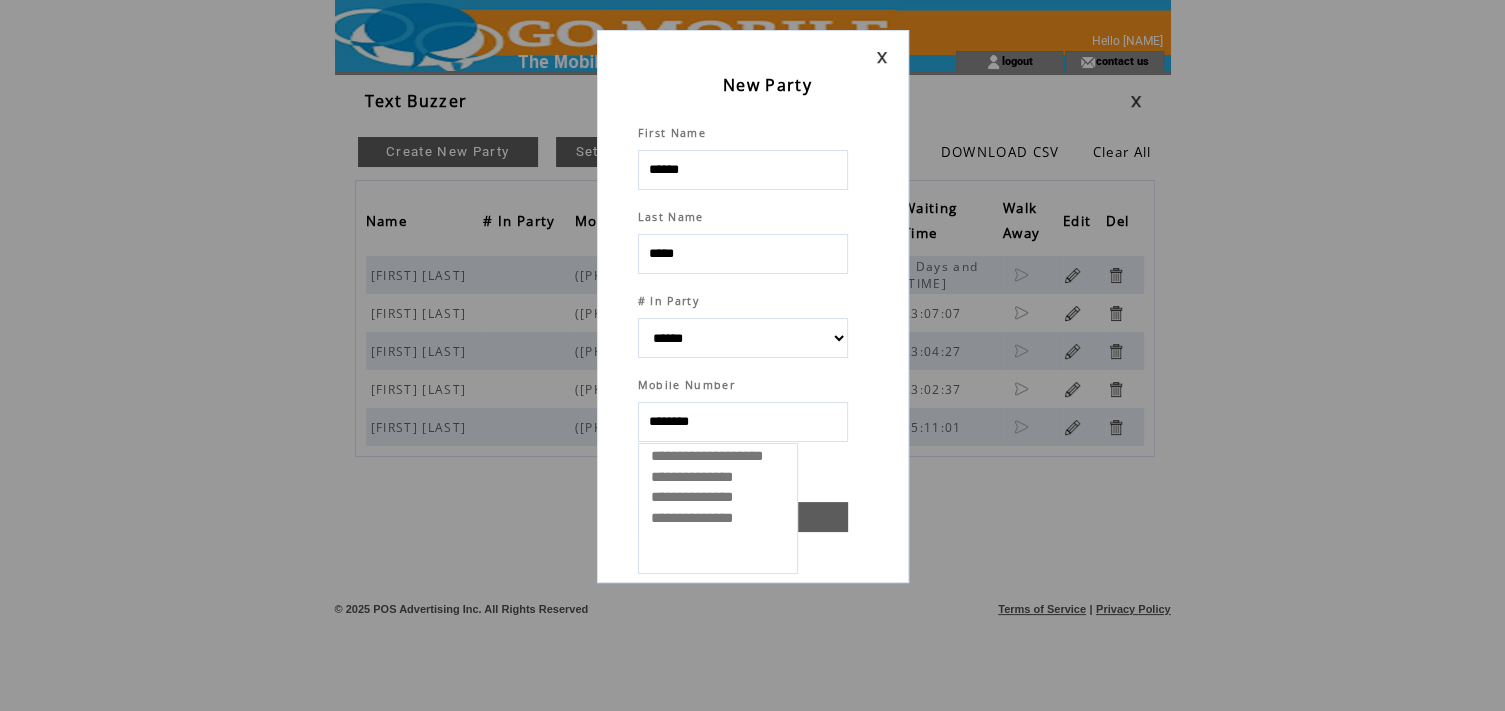select 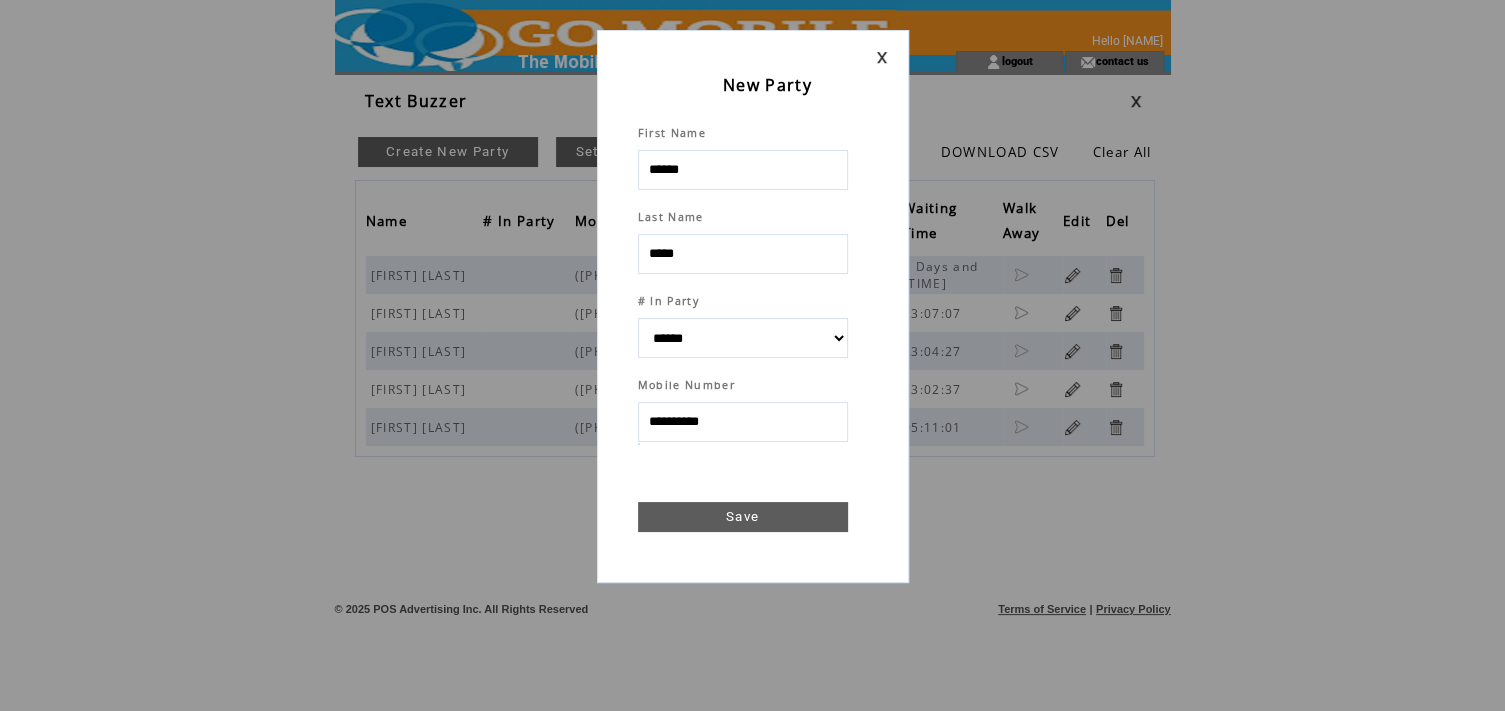type on "**********" 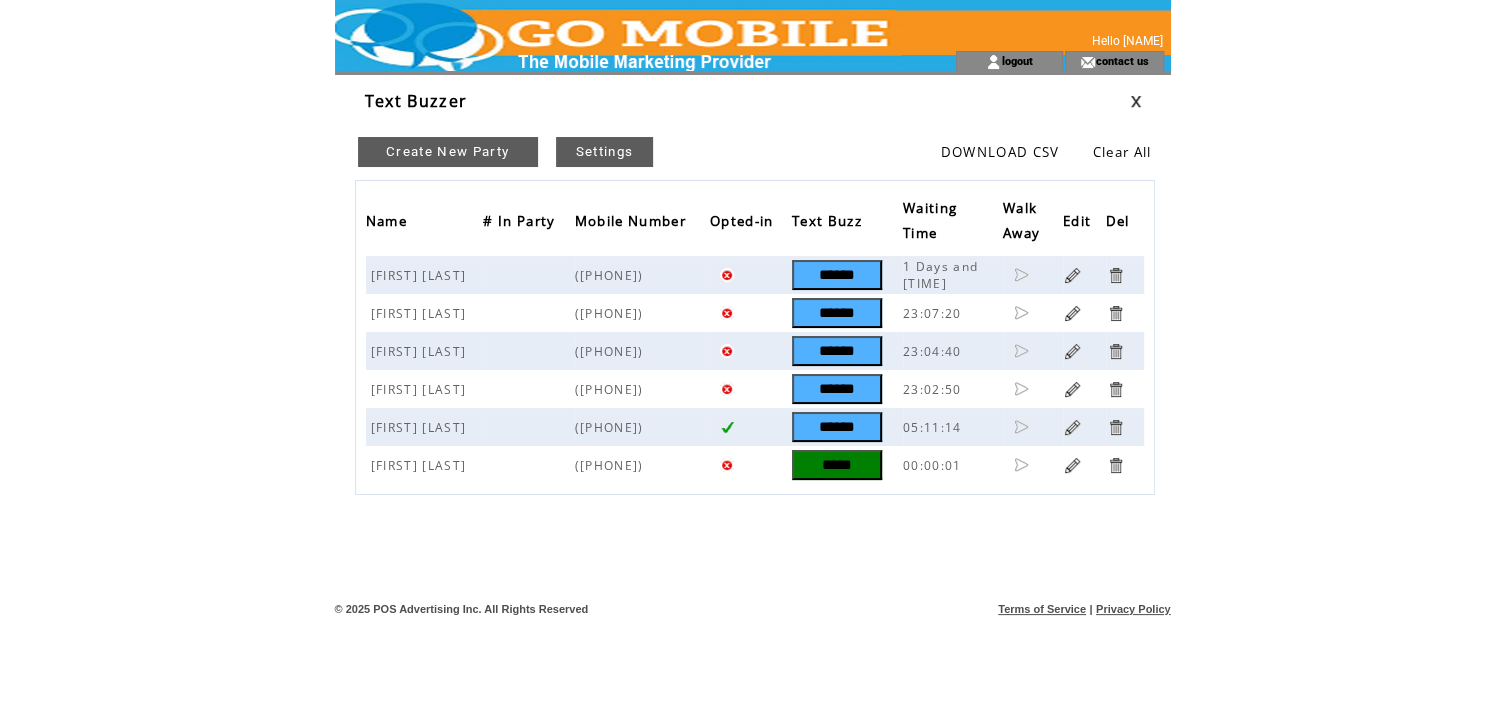 click on "*****" at bounding box center [837, 465] 